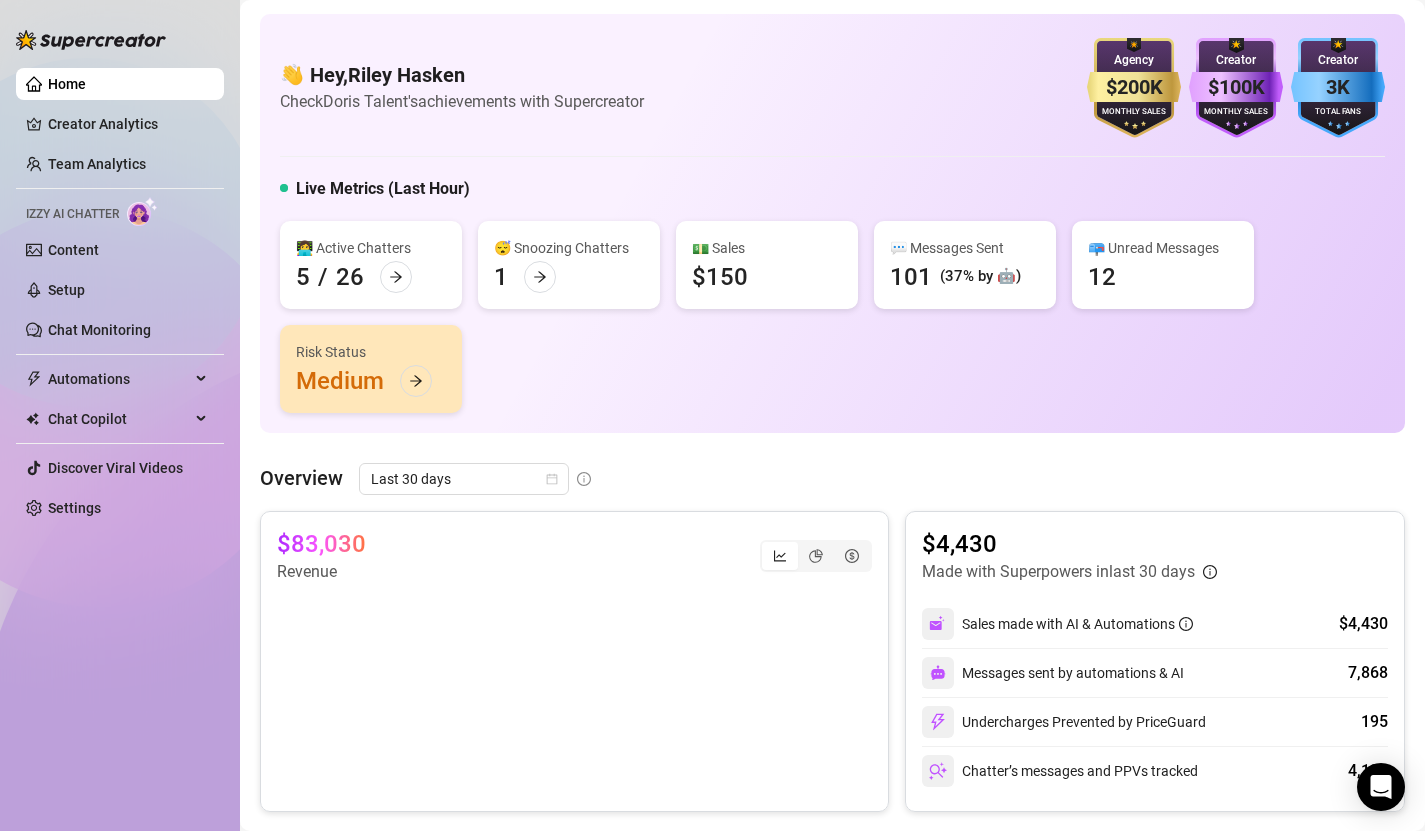 scroll, scrollTop: 0, scrollLeft: 0, axis: both 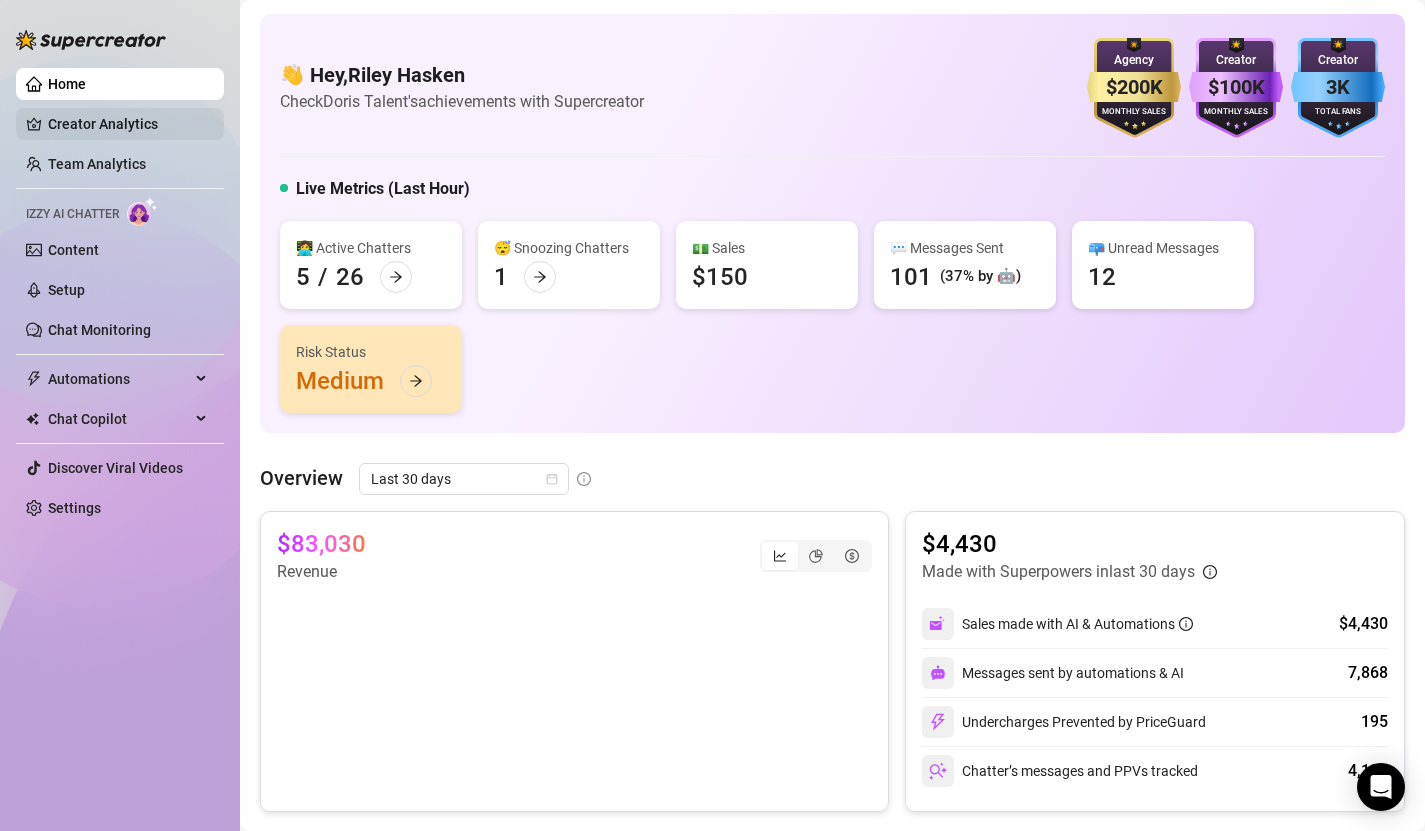 click on "Creator Analytics" at bounding box center (128, 124) 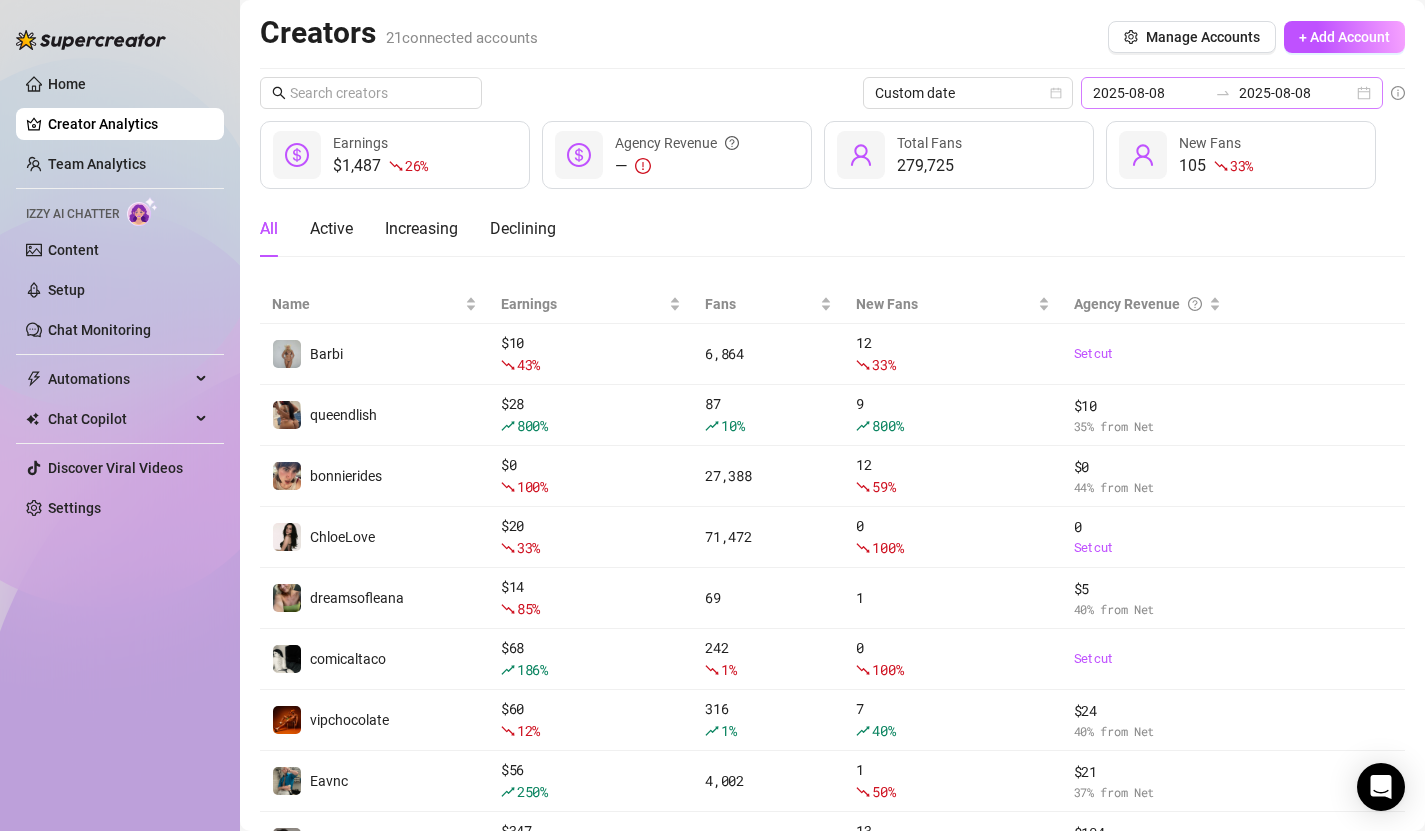 click on "2025-08-08 2025-08-08" at bounding box center (1232, 93) 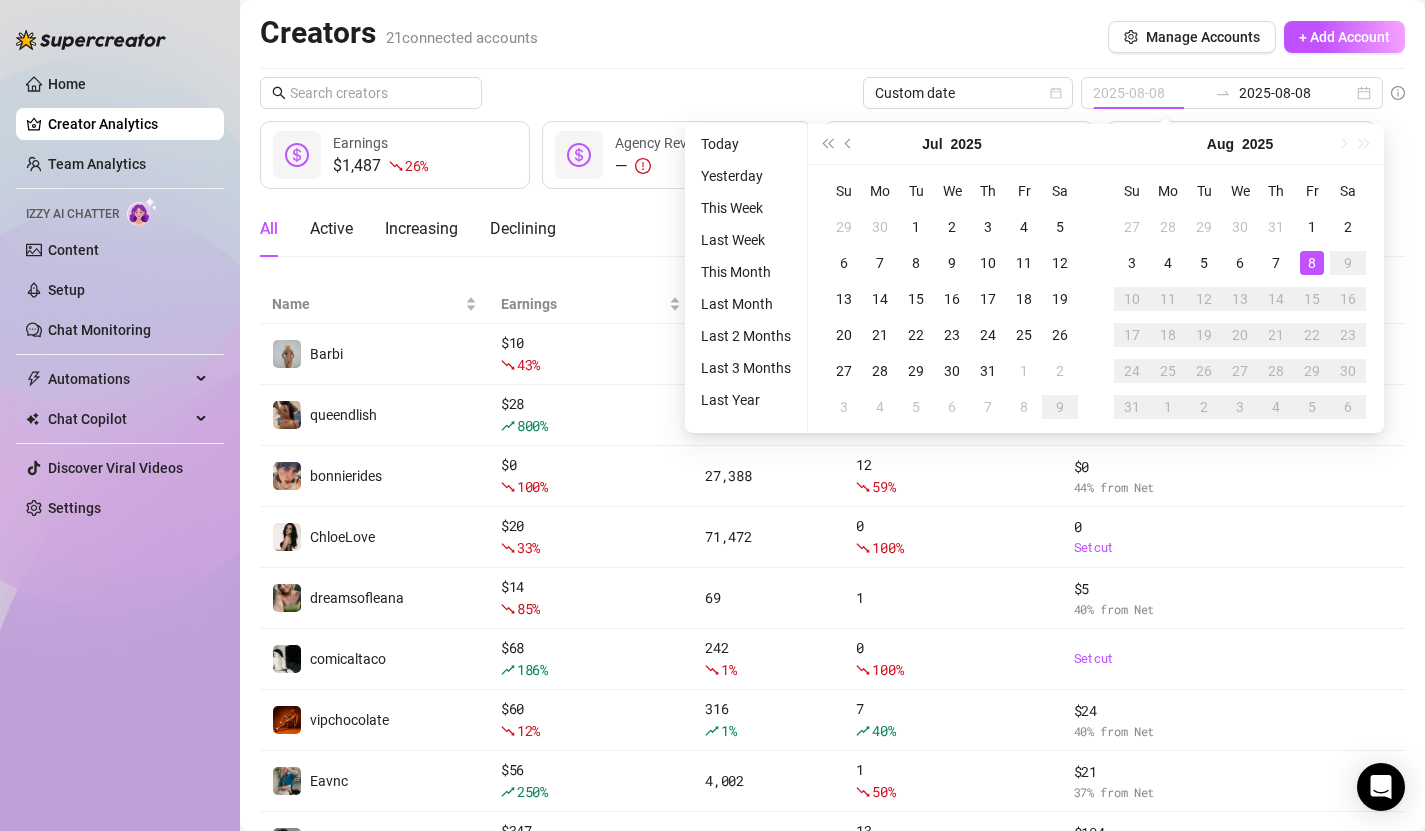click on "8" at bounding box center [1312, 263] 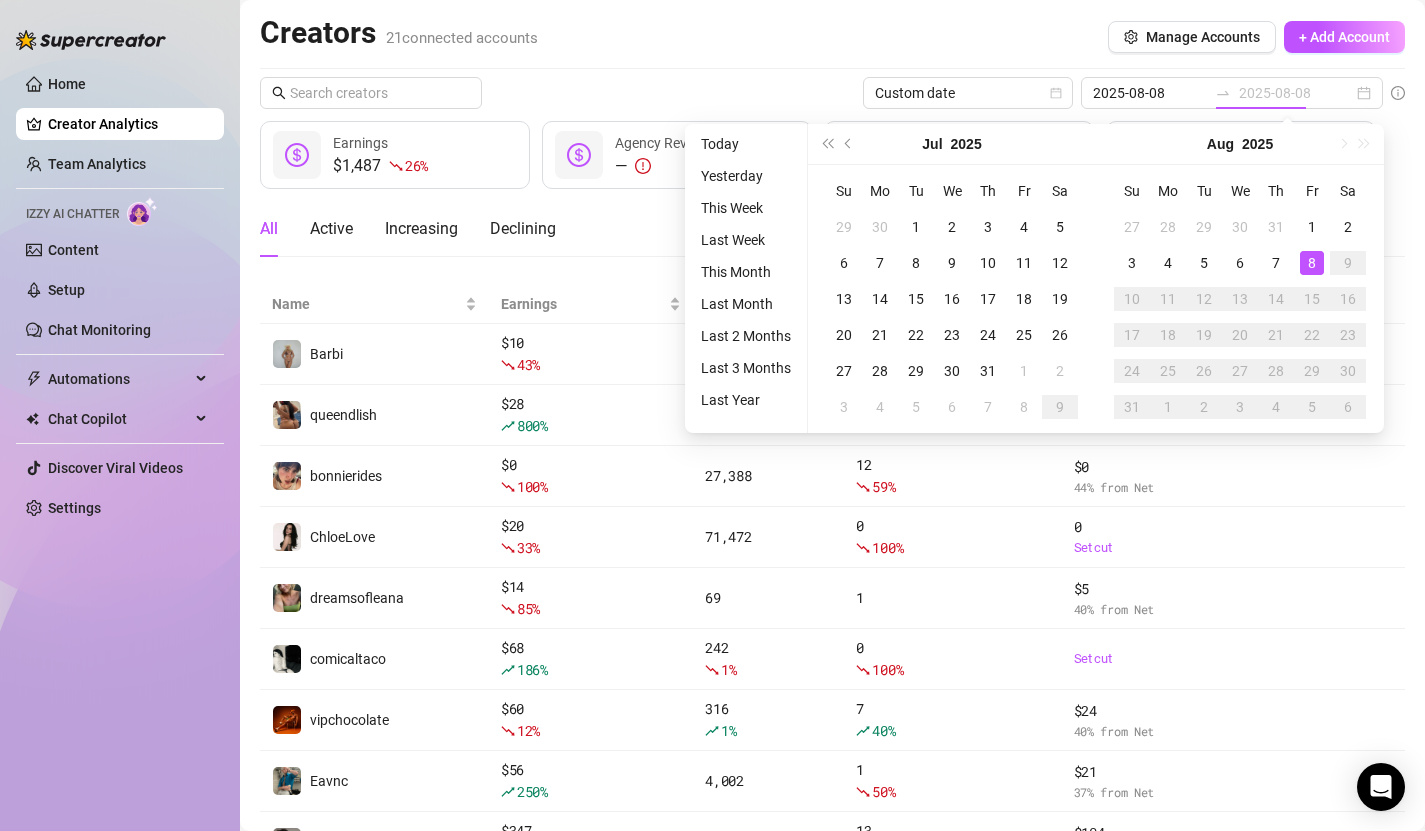 click on "8" at bounding box center [1312, 263] 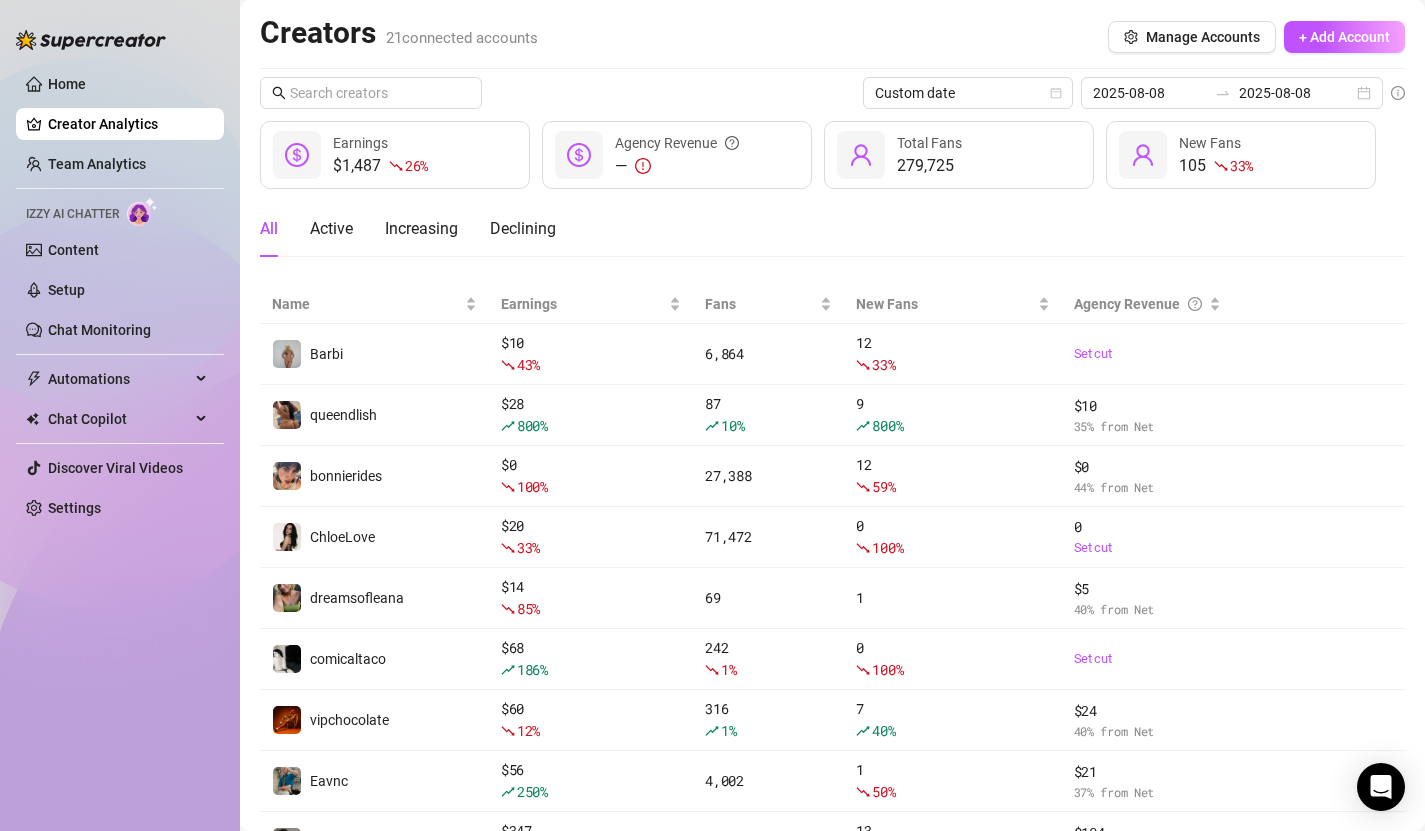 click on "Creators  21  connected accounts Manage Accounts + Add Account" at bounding box center (832, 37) 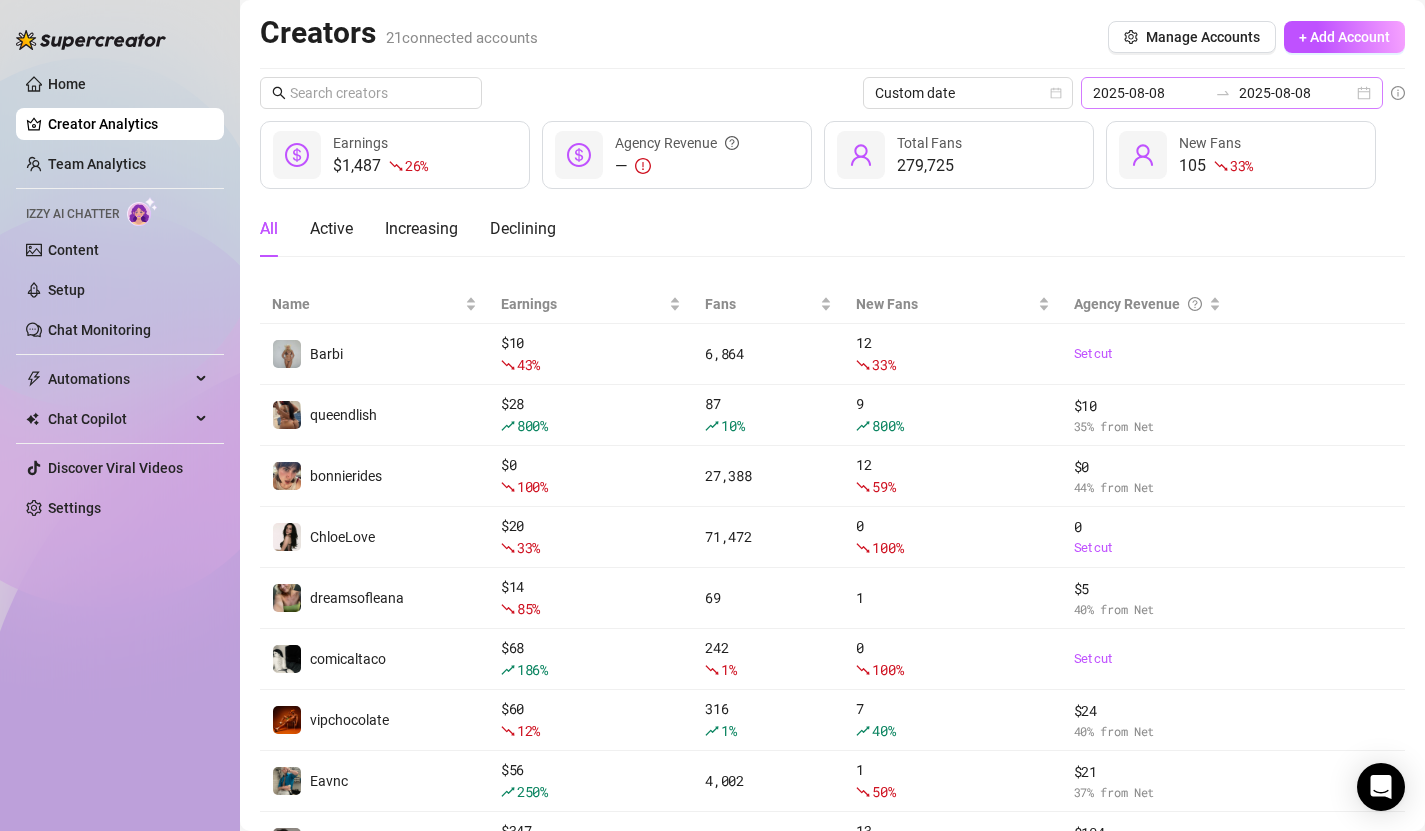 click on "2025-08-08 2025-08-08" at bounding box center (1232, 93) 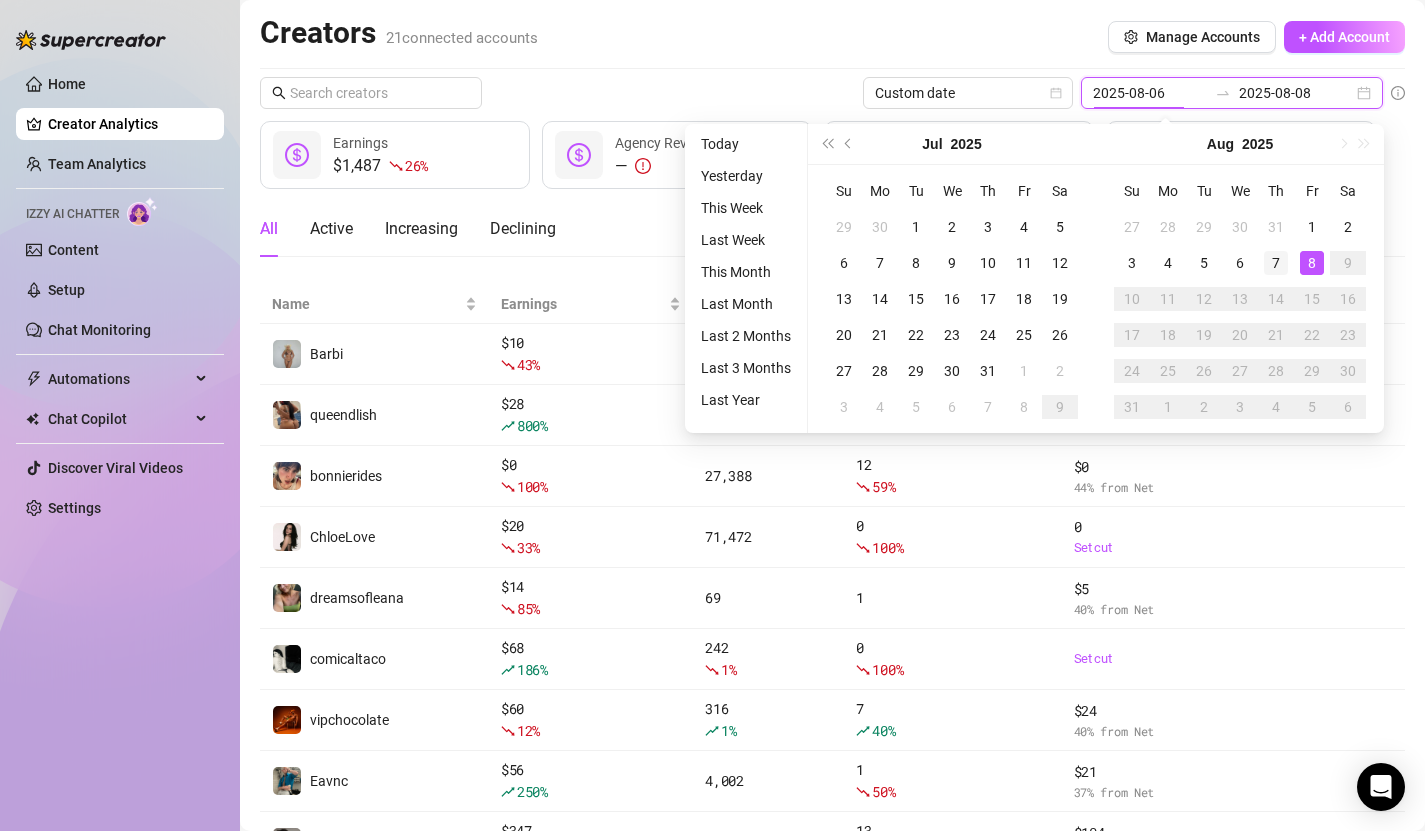 type on "2025-08-07" 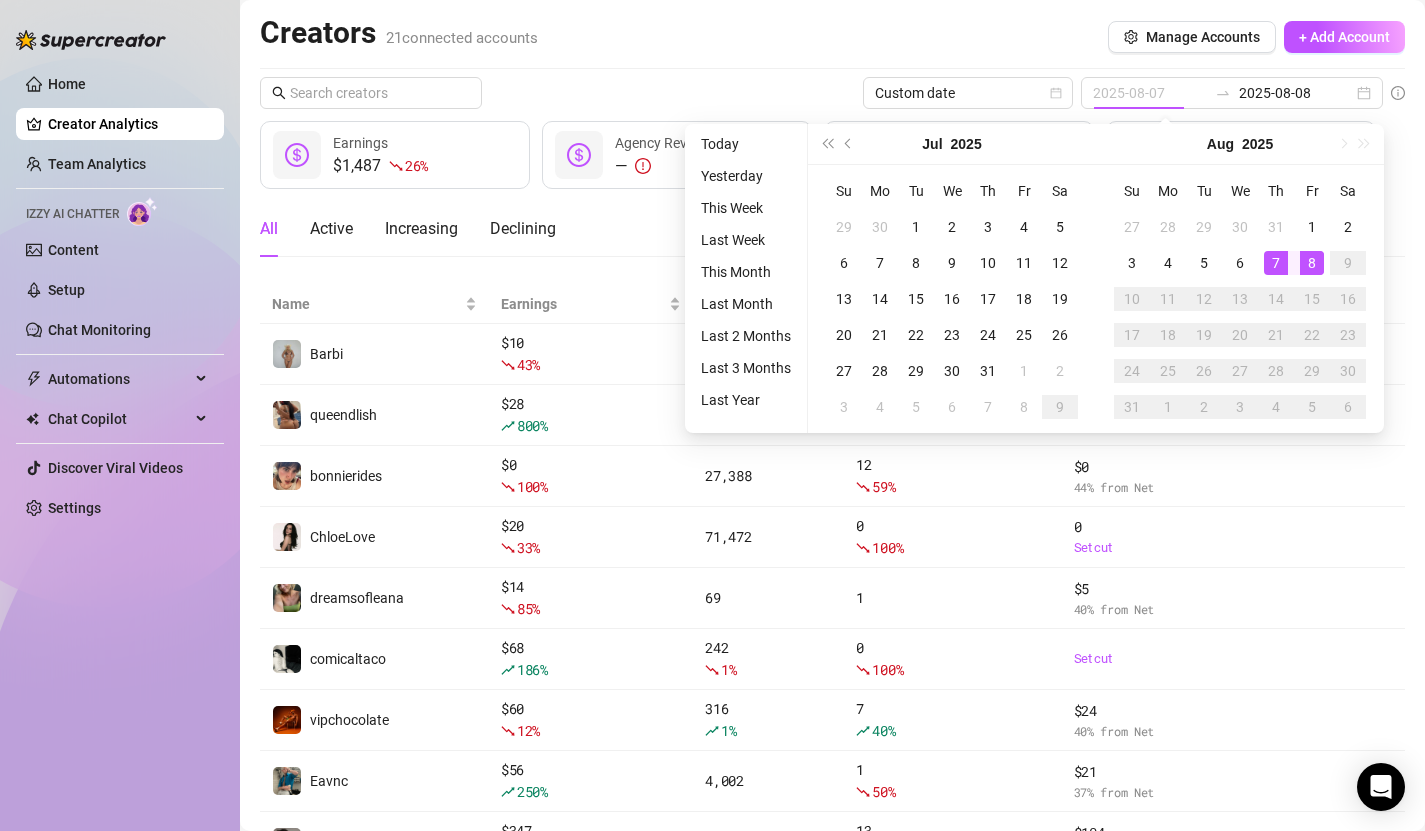 click on "7" at bounding box center [1276, 263] 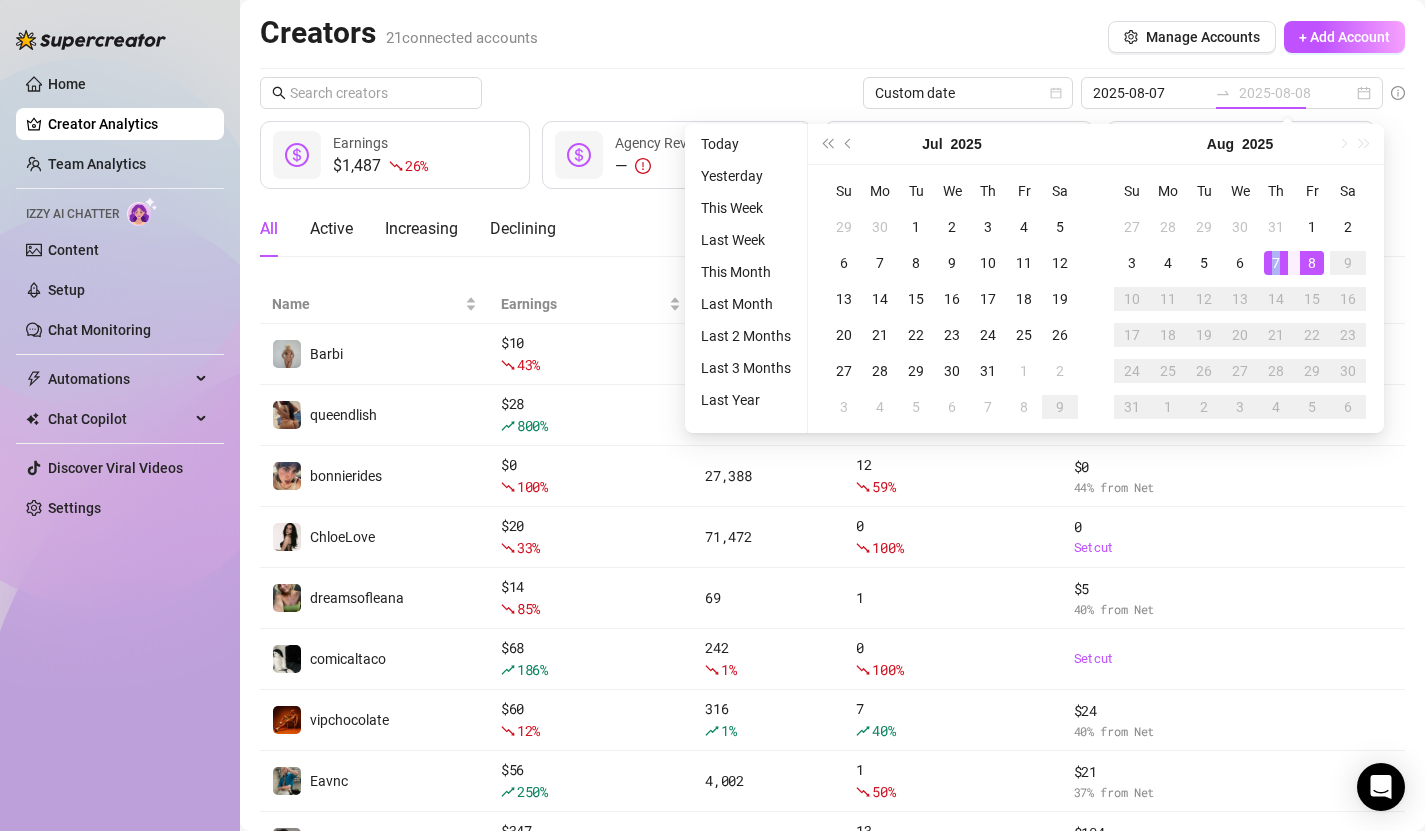 click on "7" at bounding box center (1276, 263) 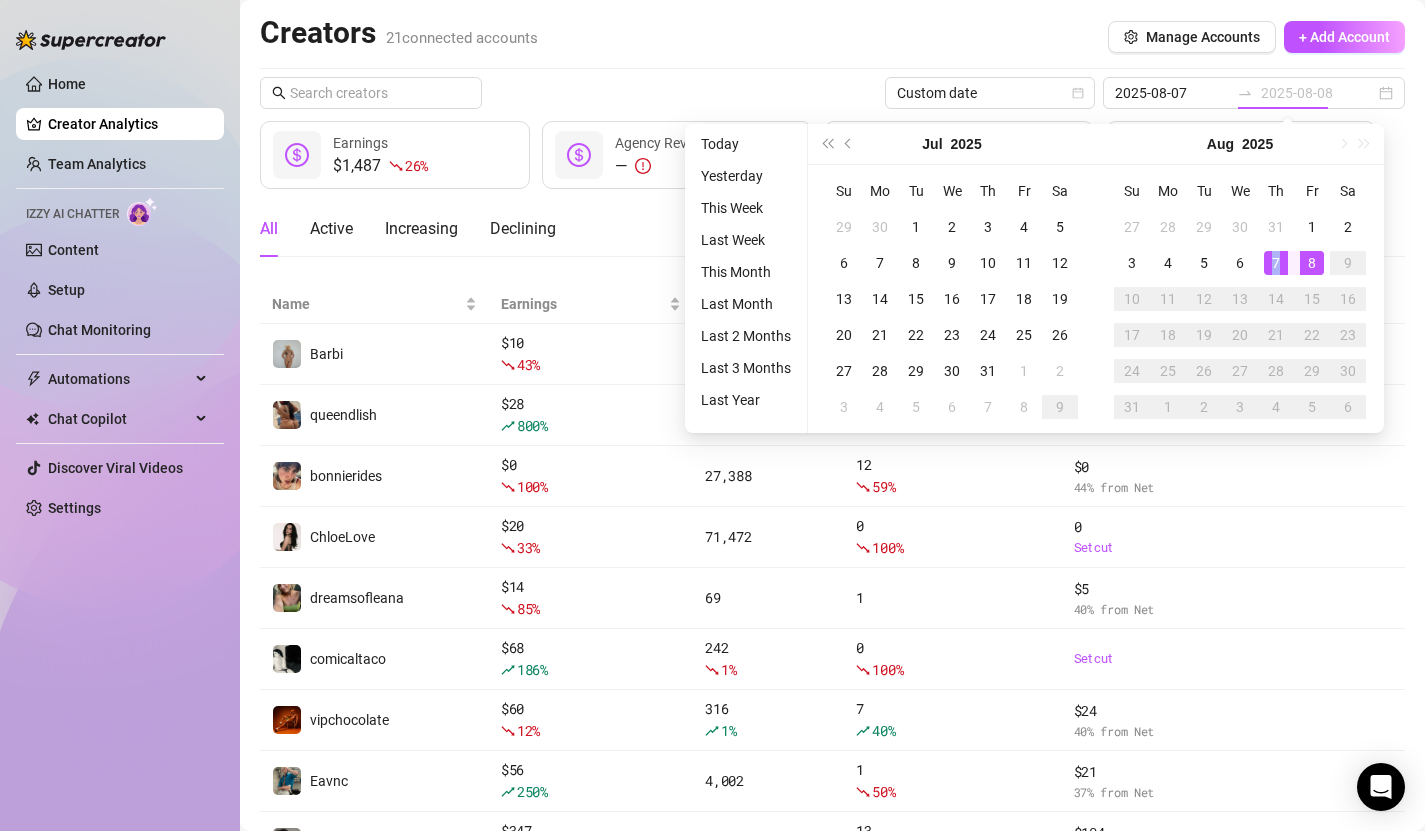 type on "2025-08-07" 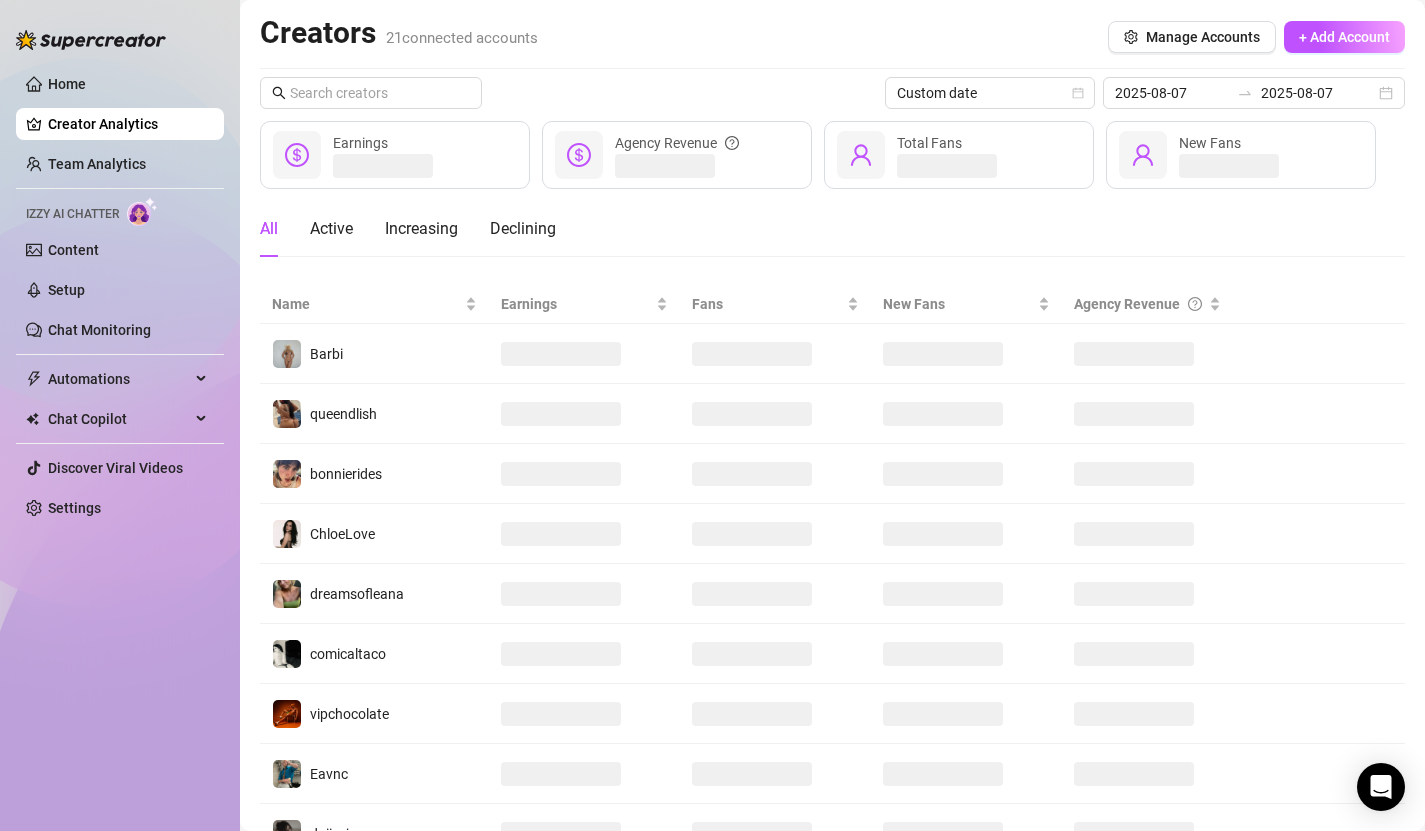 click on "Creators  21  connected accounts Manage Accounts + Add Account" at bounding box center (832, 37) 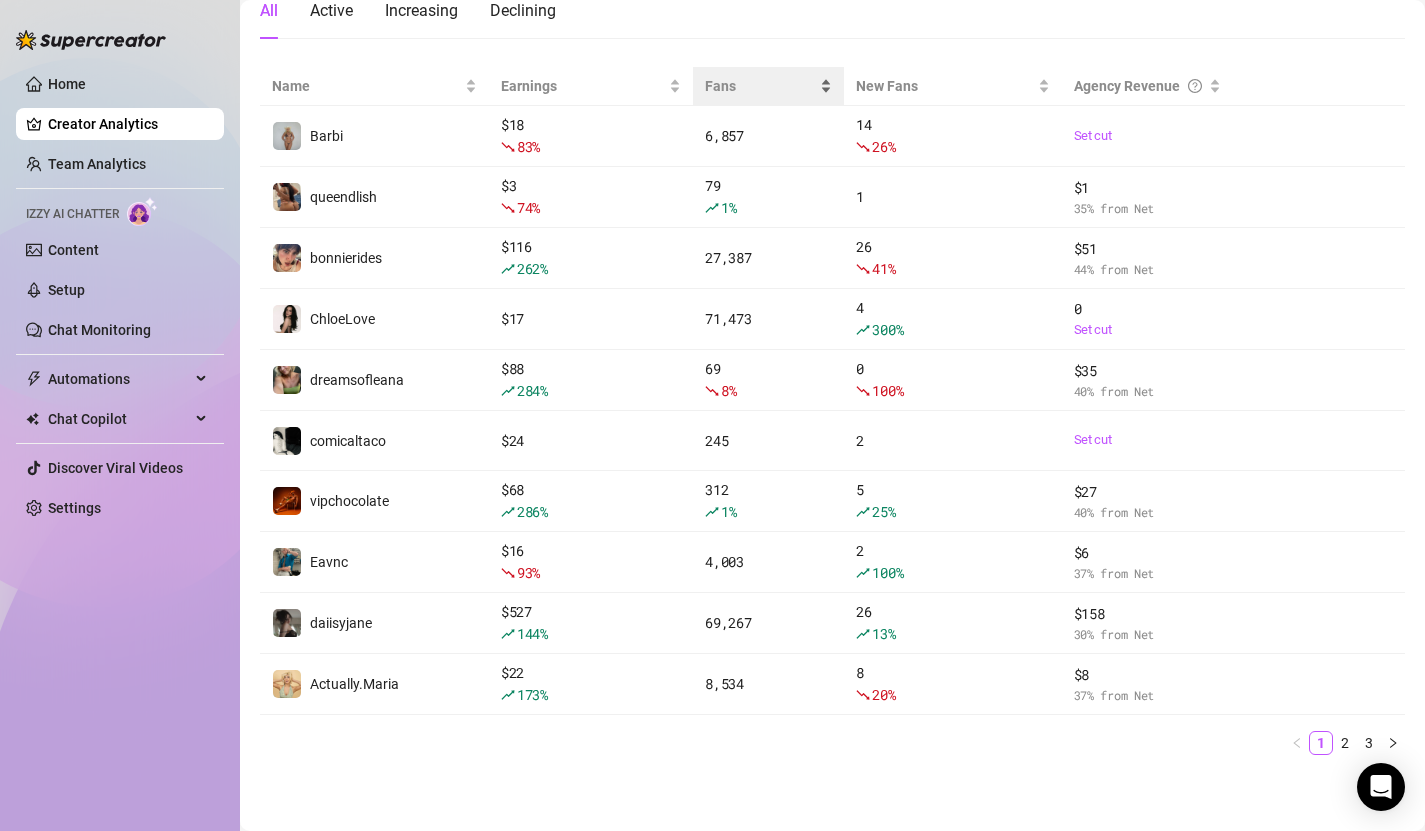 scroll, scrollTop: 0, scrollLeft: 0, axis: both 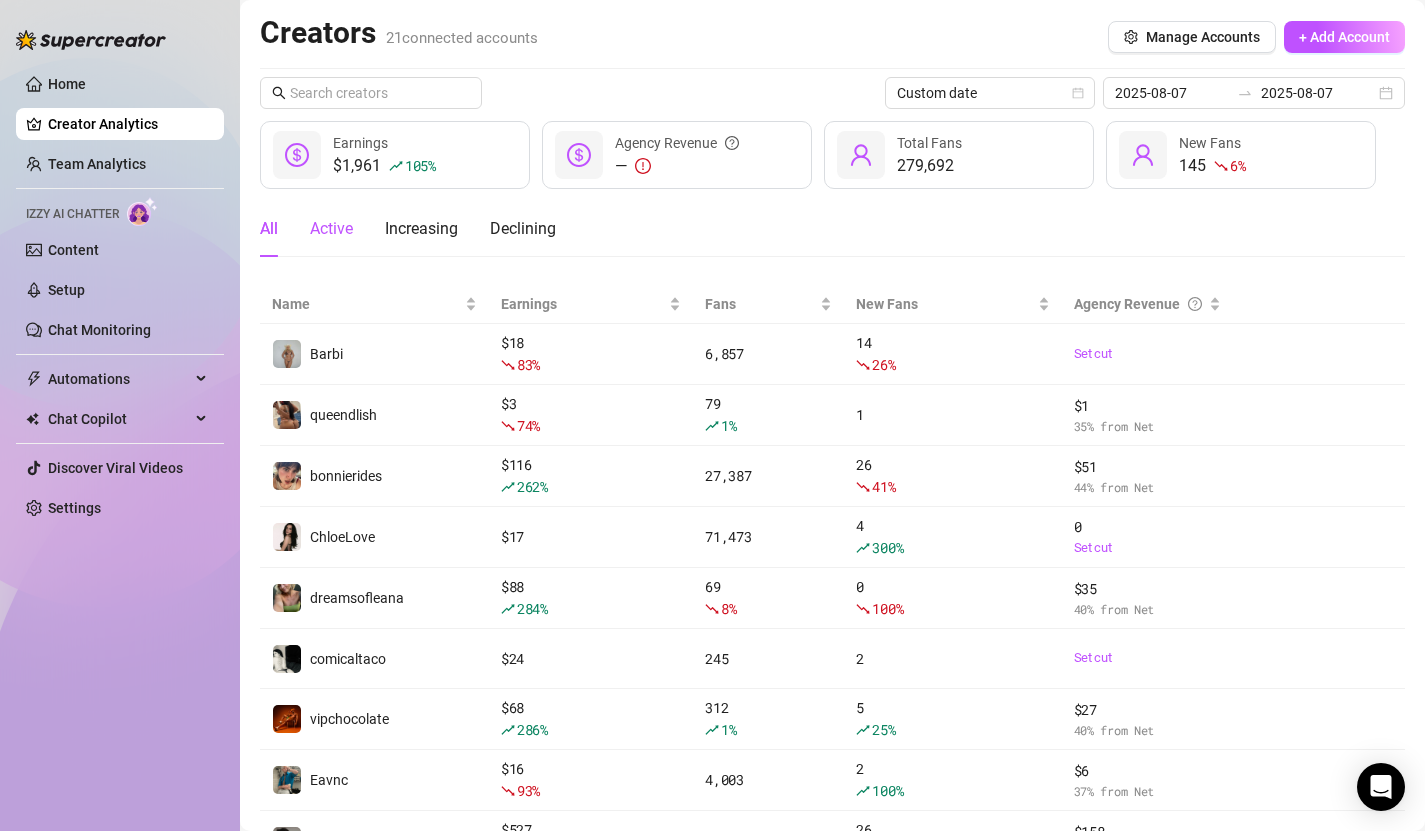 click on "Active" at bounding box center (331, 229) 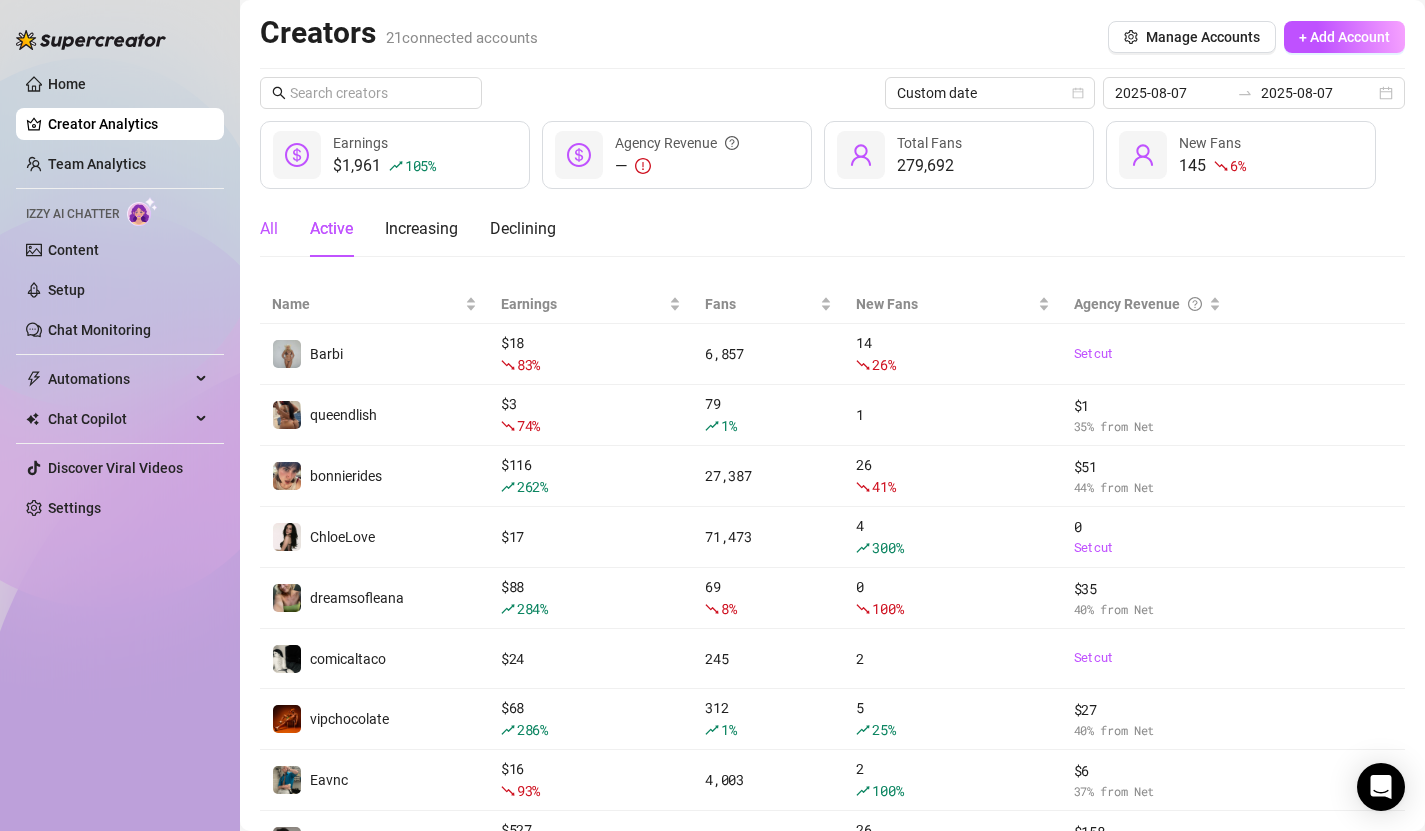 click on "All" at bounding box center (269, 229) 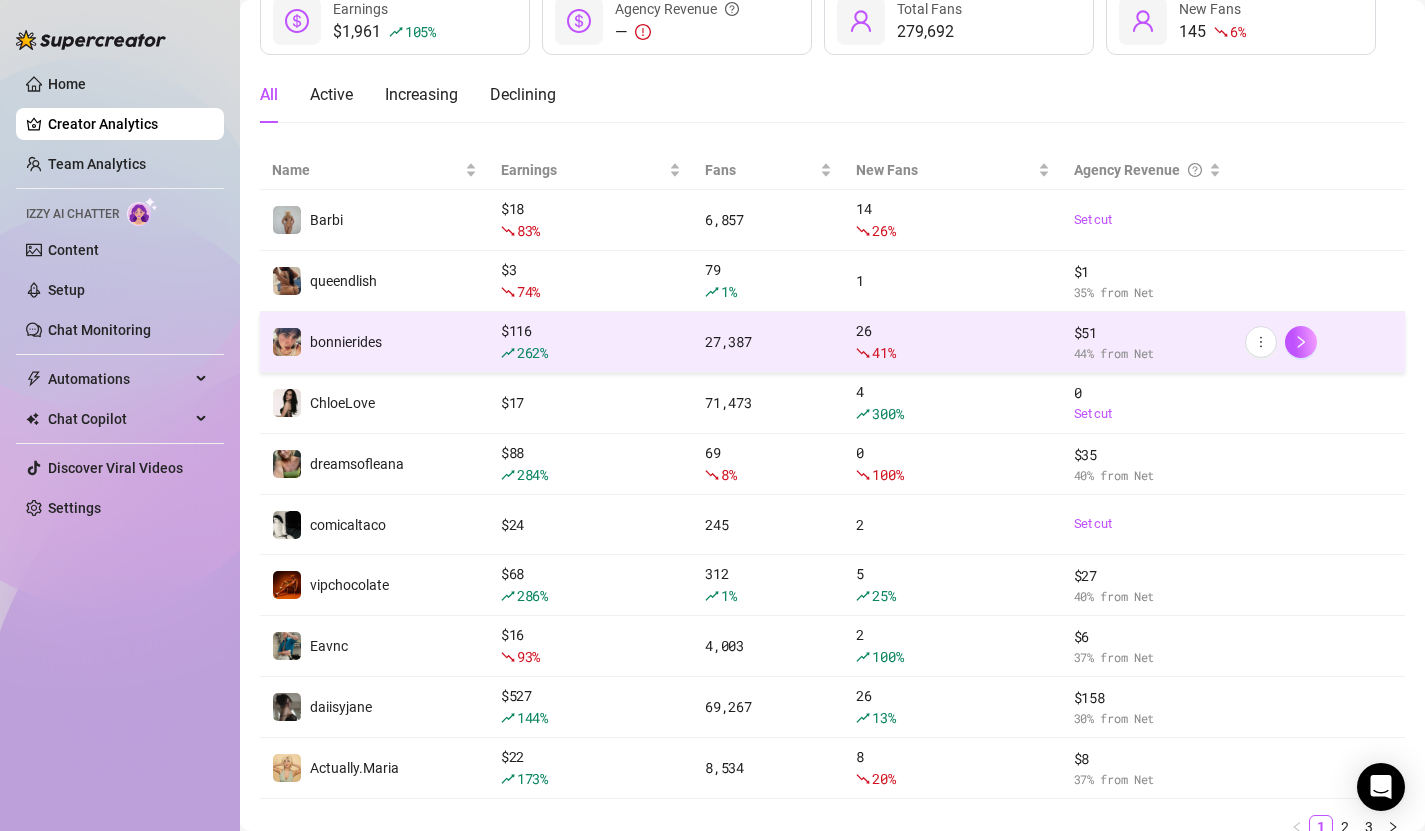 scroll, scrollTop: 0, scrollLeft: 0, axis: both 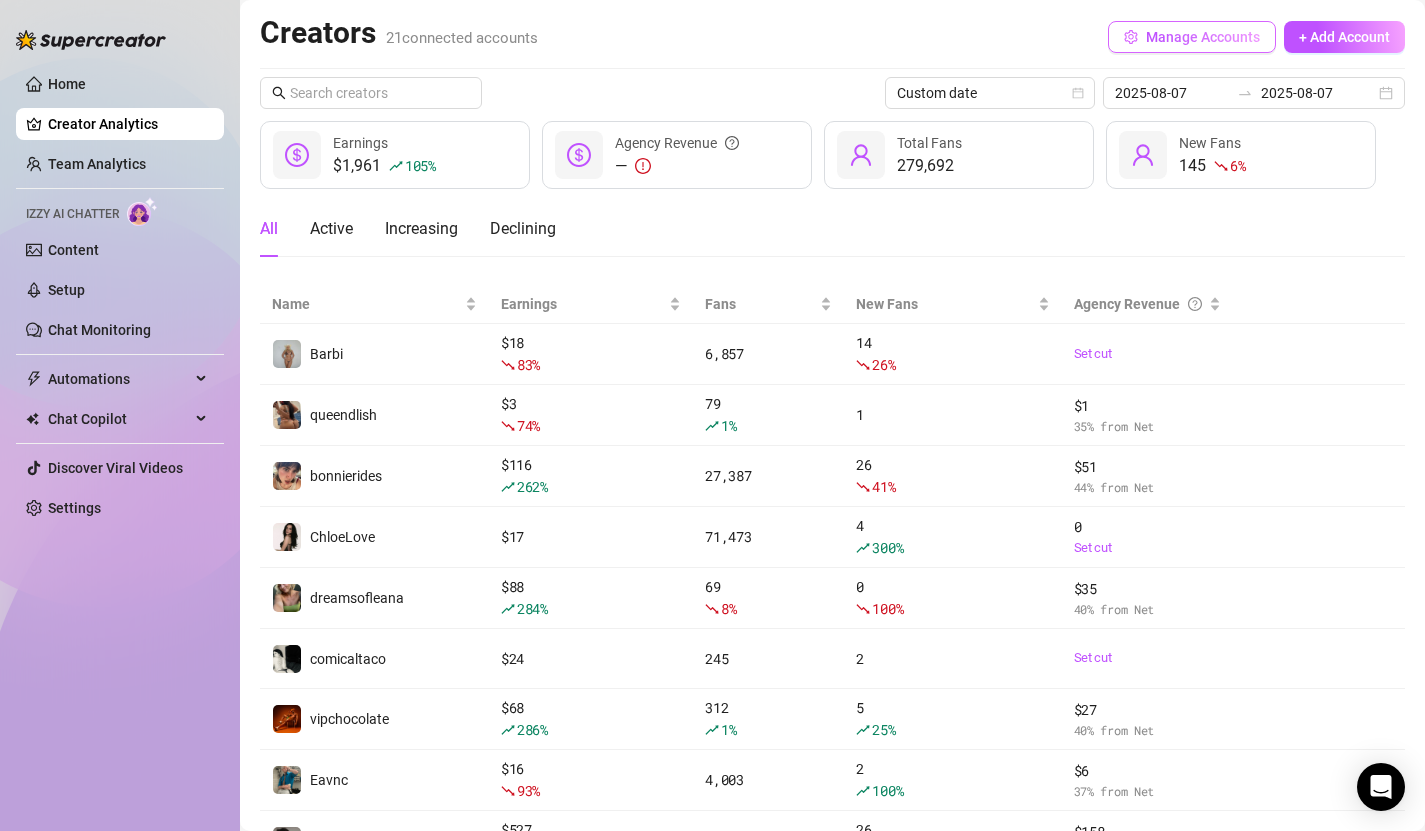 click on "Manage Accounts" at bounding box center (1203, 37) 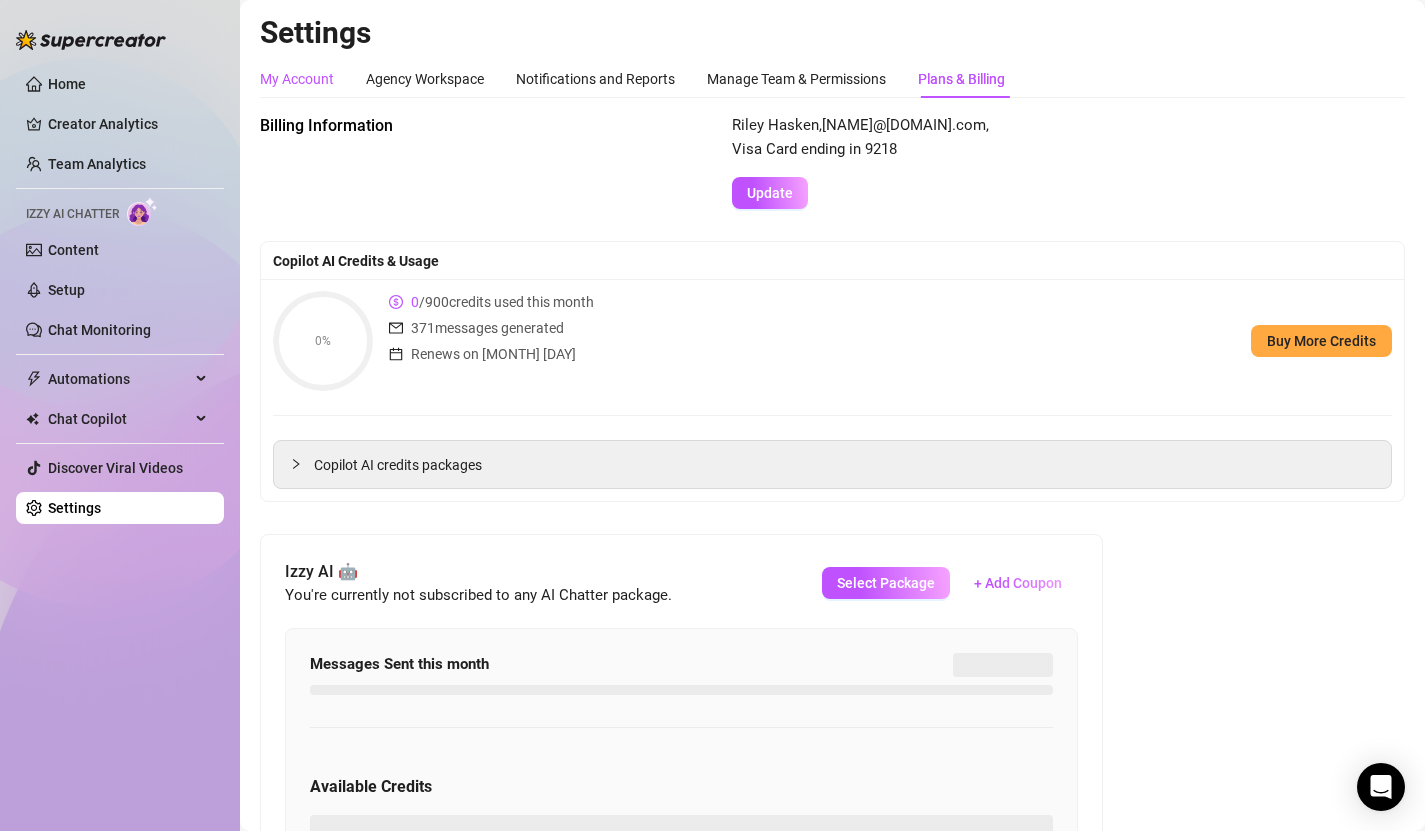 click on "My Account" at bounding box center (297, 79) 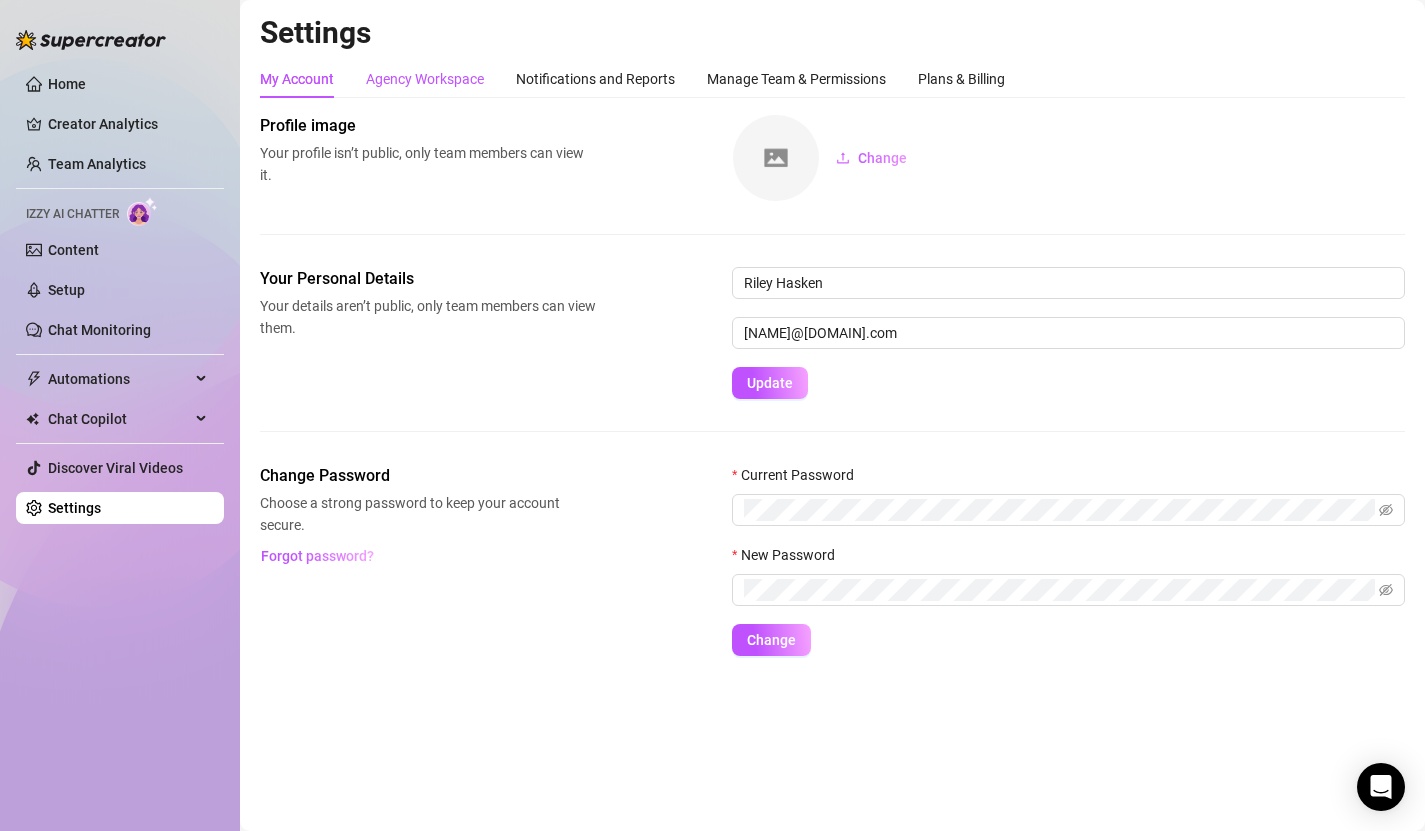 click on "Agency Workspace" at bounding box center (425, 79) 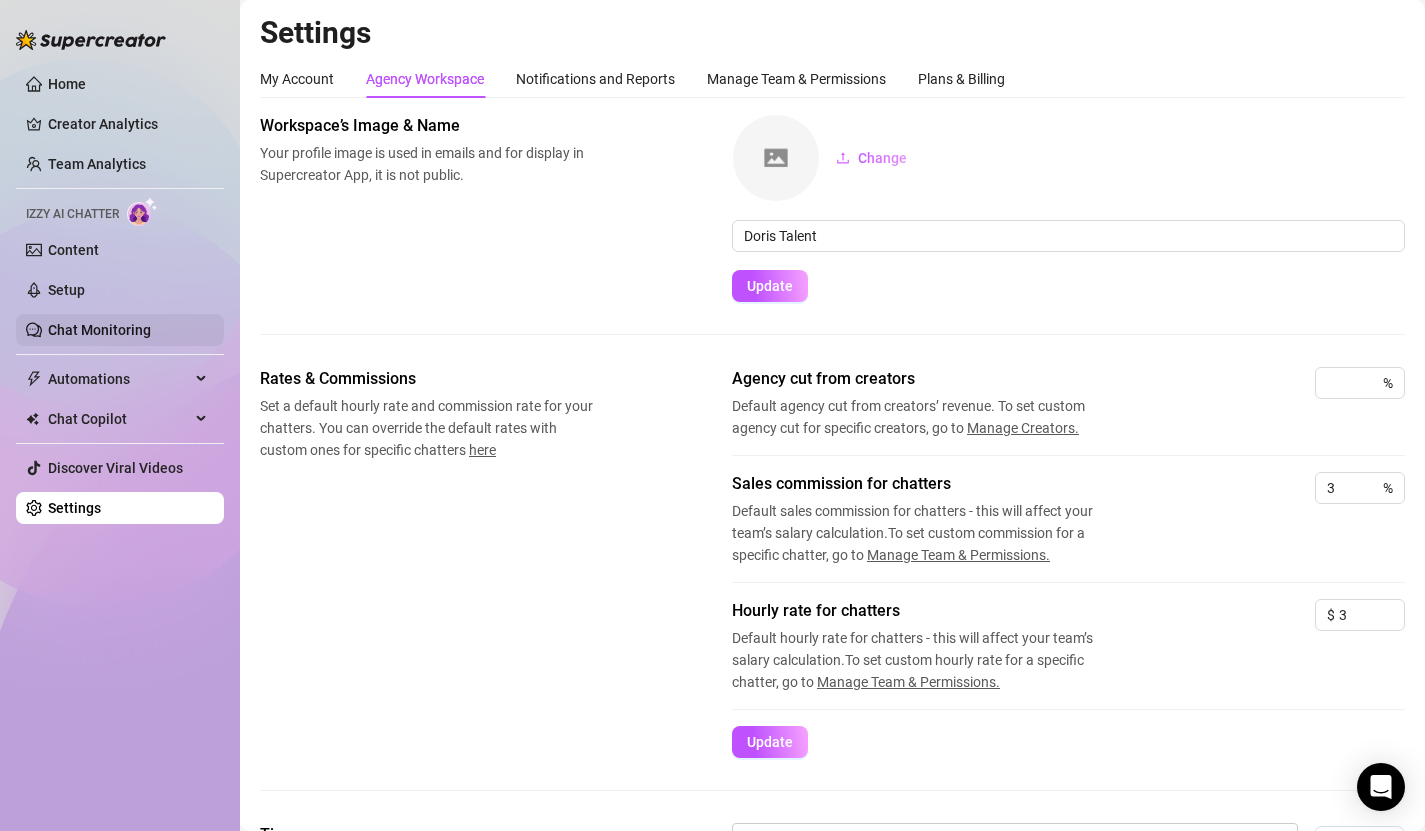 click on "Chat Monitoring" at bounding box center [99, 330] 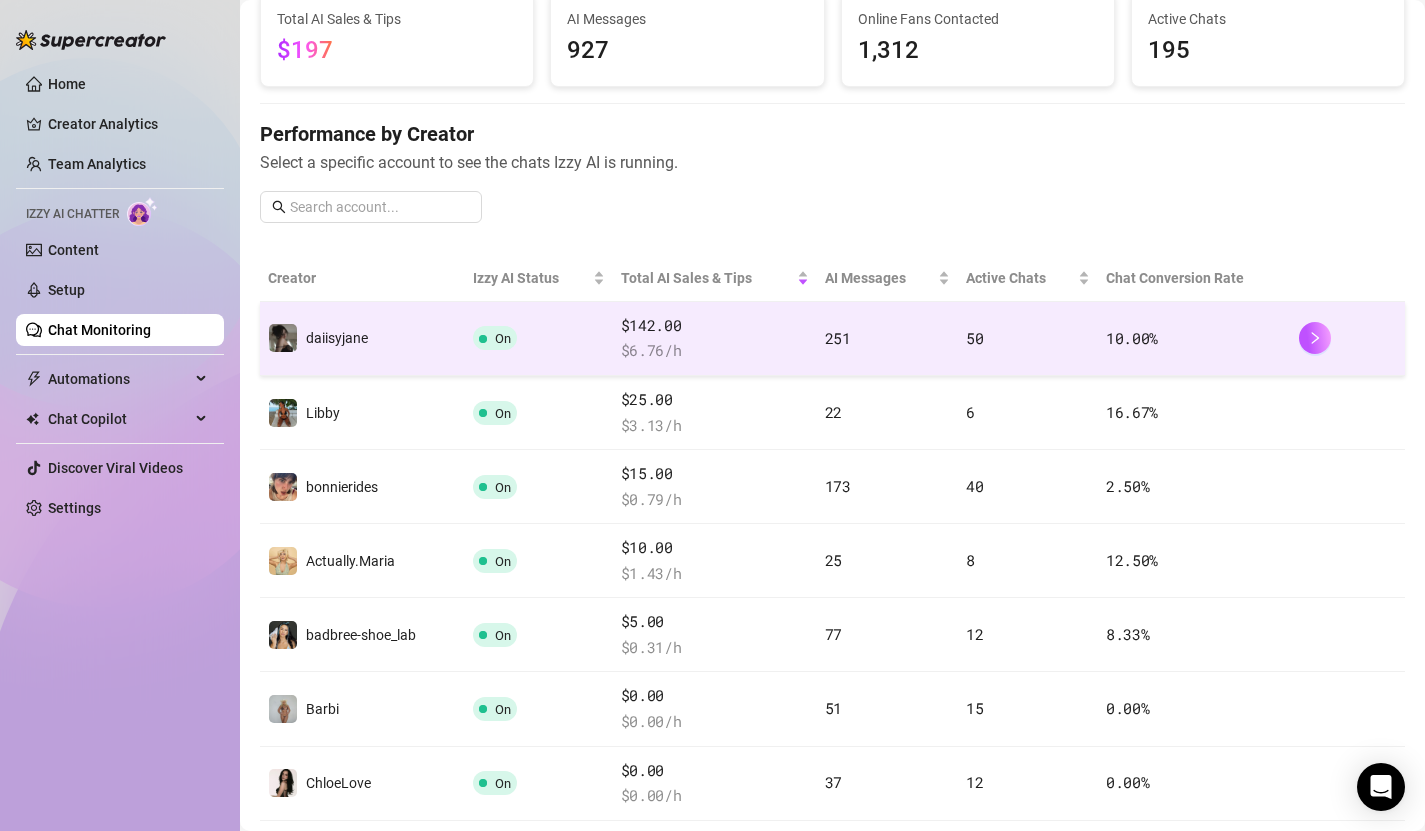 scroll, scrollTop: 76, scrollLeft: 0, axis: vertical 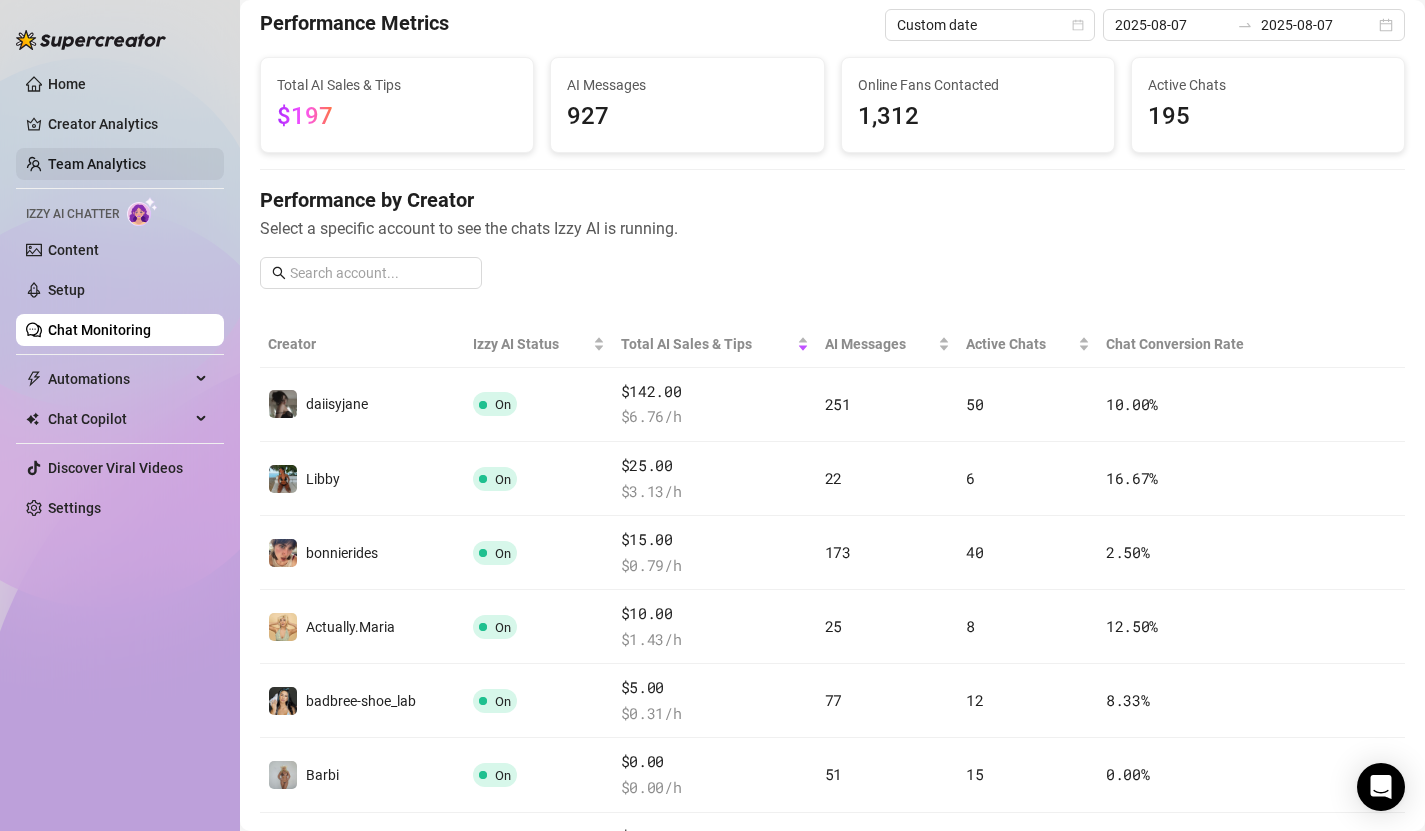 click on "Team Analytics" at bounding box center [97, 164] 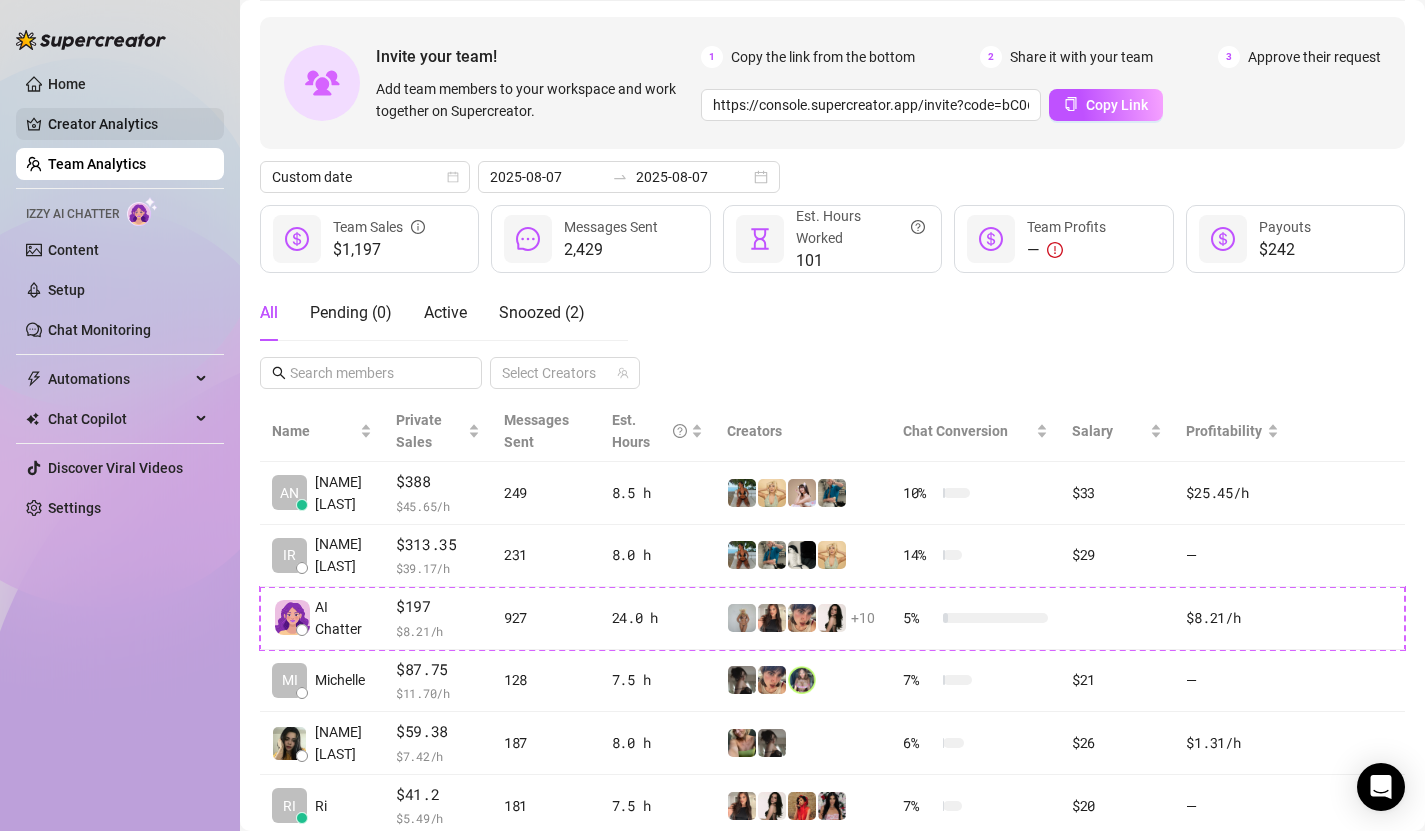 click on "Creator Analytics" at bounding box center [128, 124] 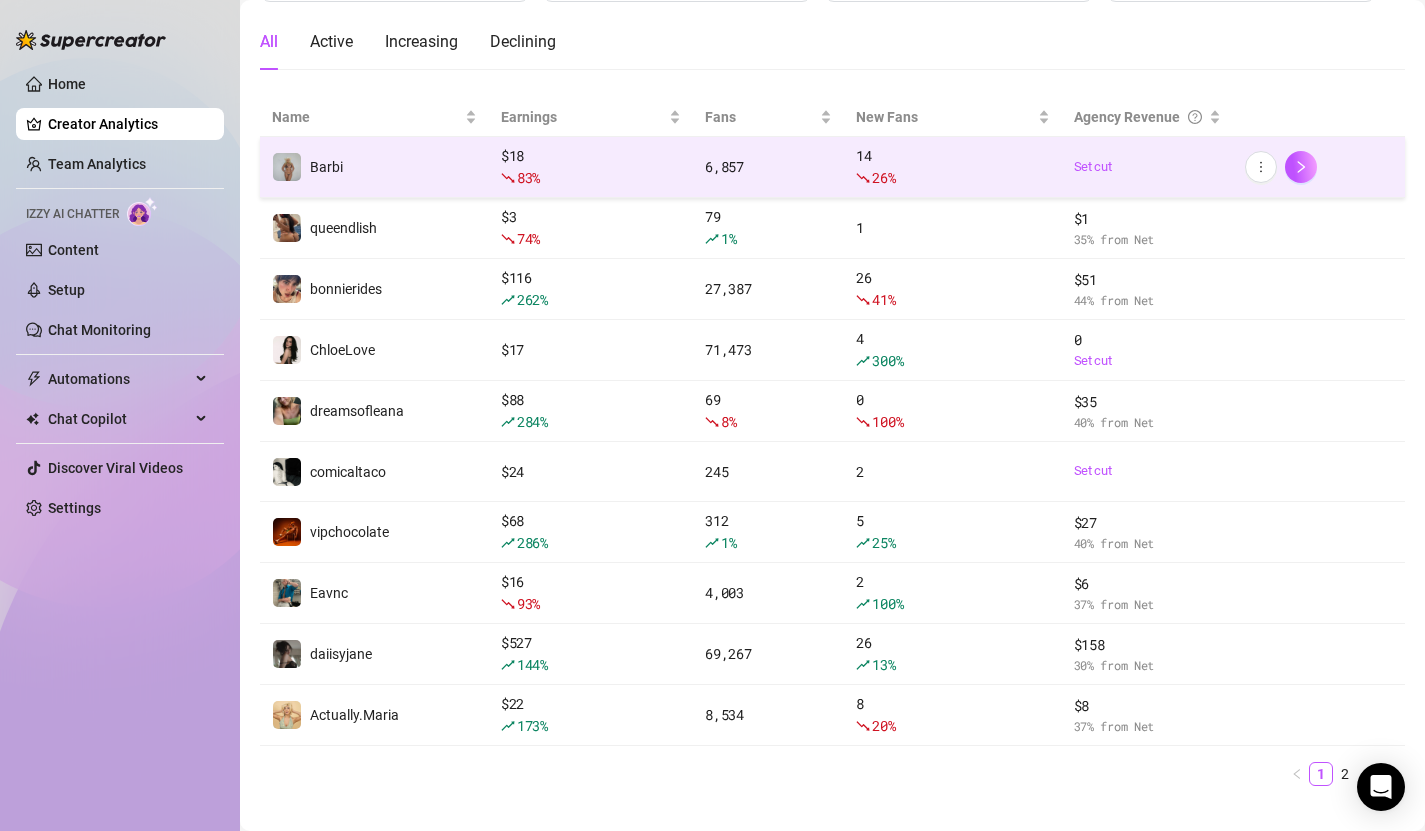 scroll, scrollTop: 218, scrollLeft: 0, axis: vertical 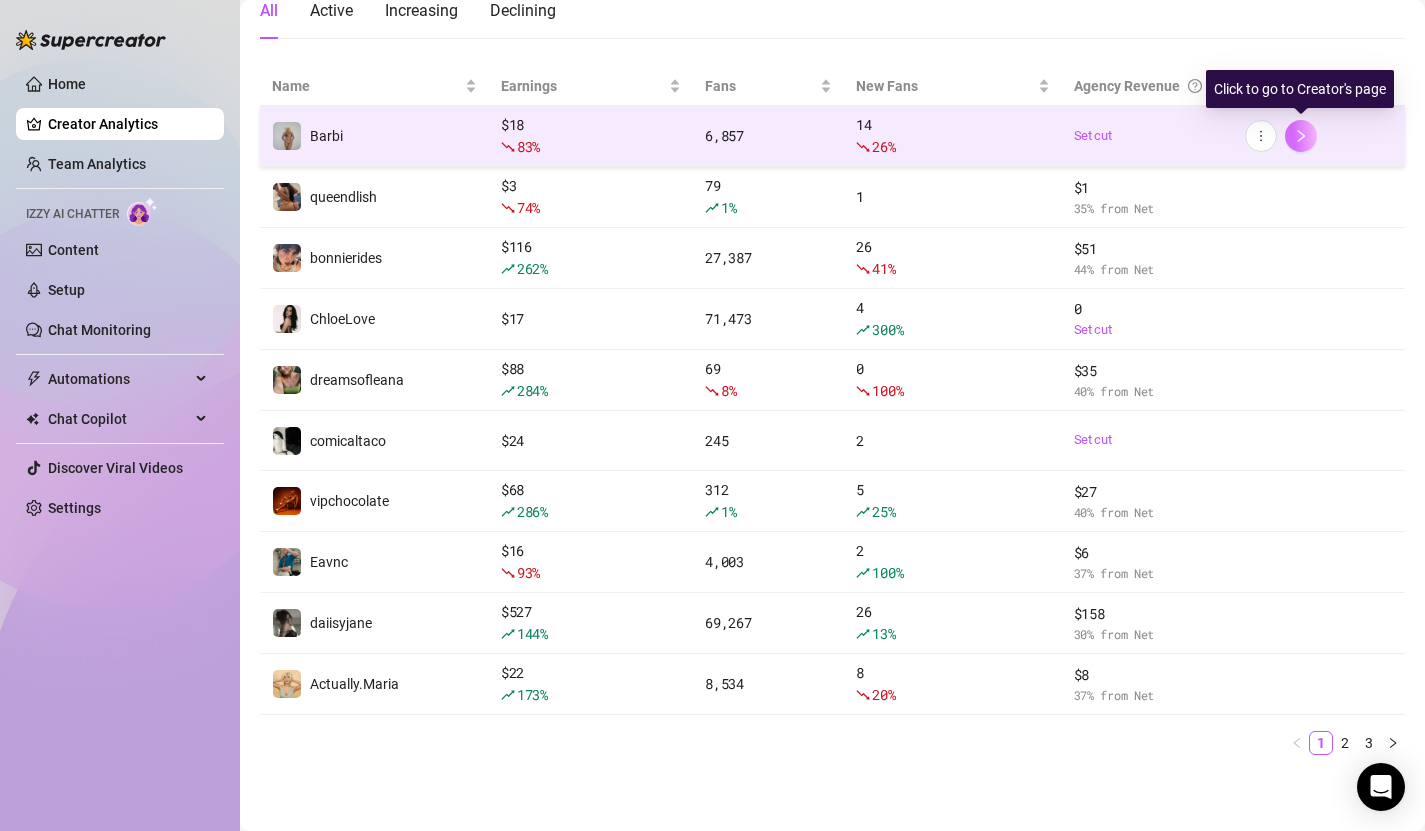 click at bounding box center (1301, 136) 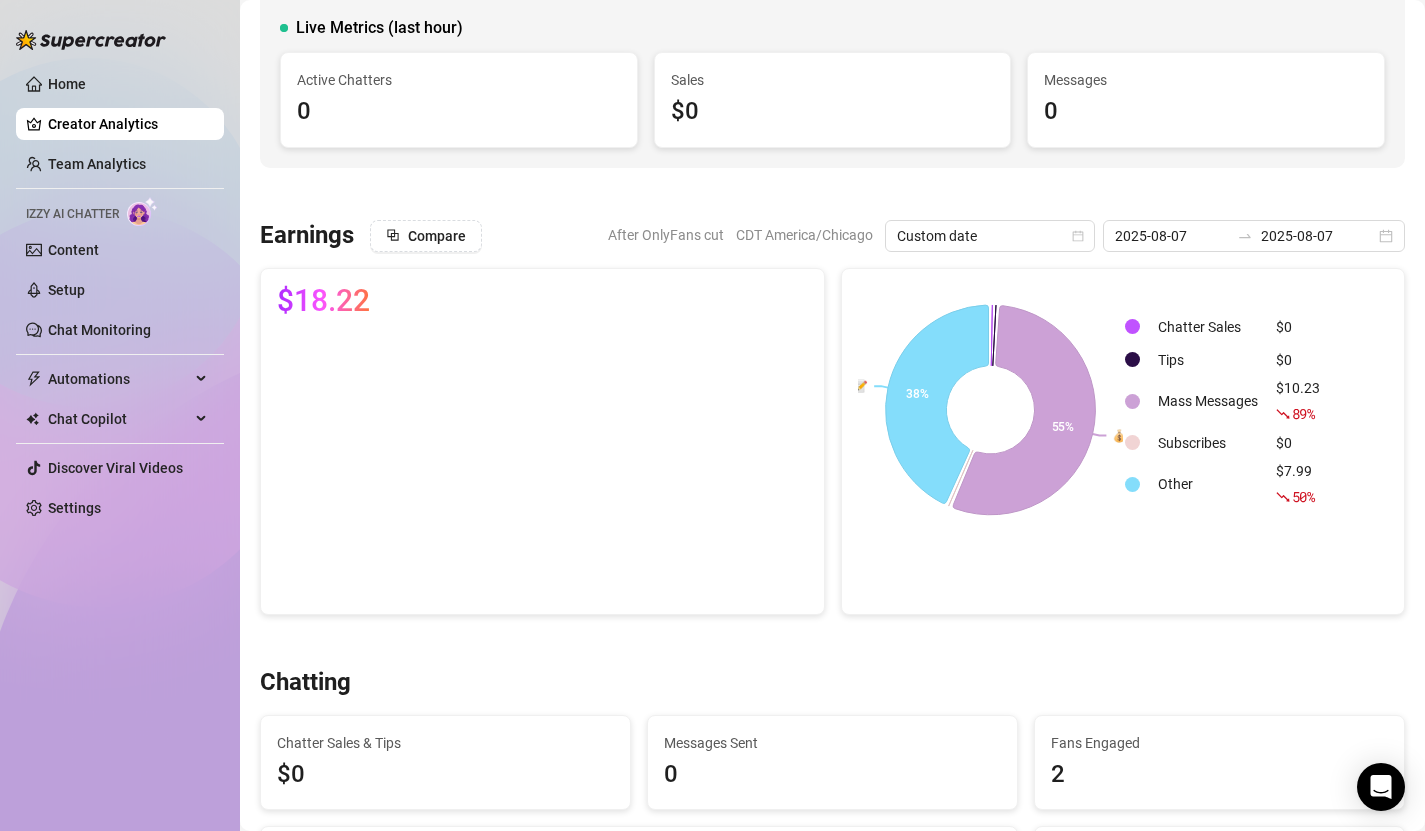 scroll, scrollTop: 0, scrollLeft: 0, axis: both 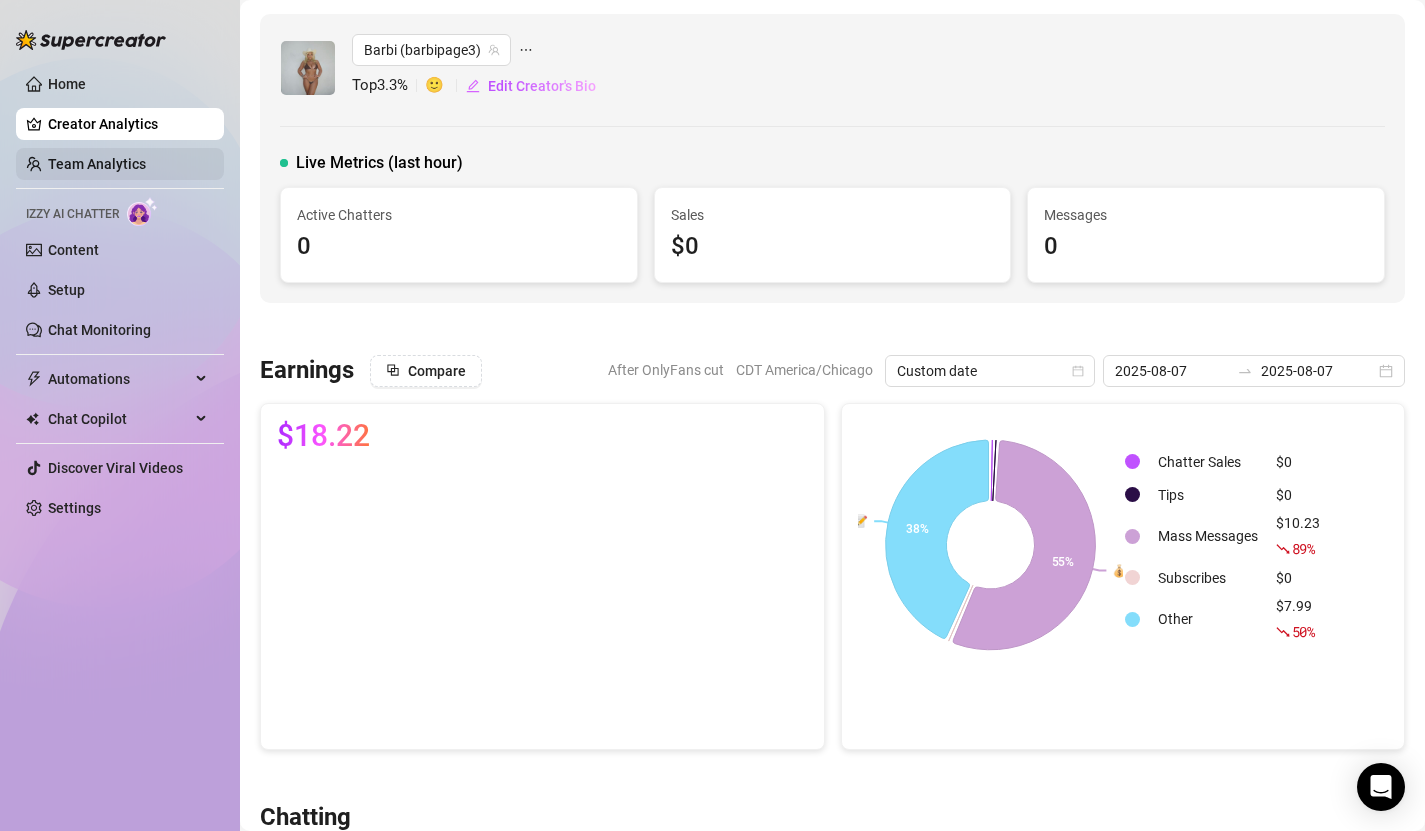 click on "Team Analytics" at bounding box center (97, 164) 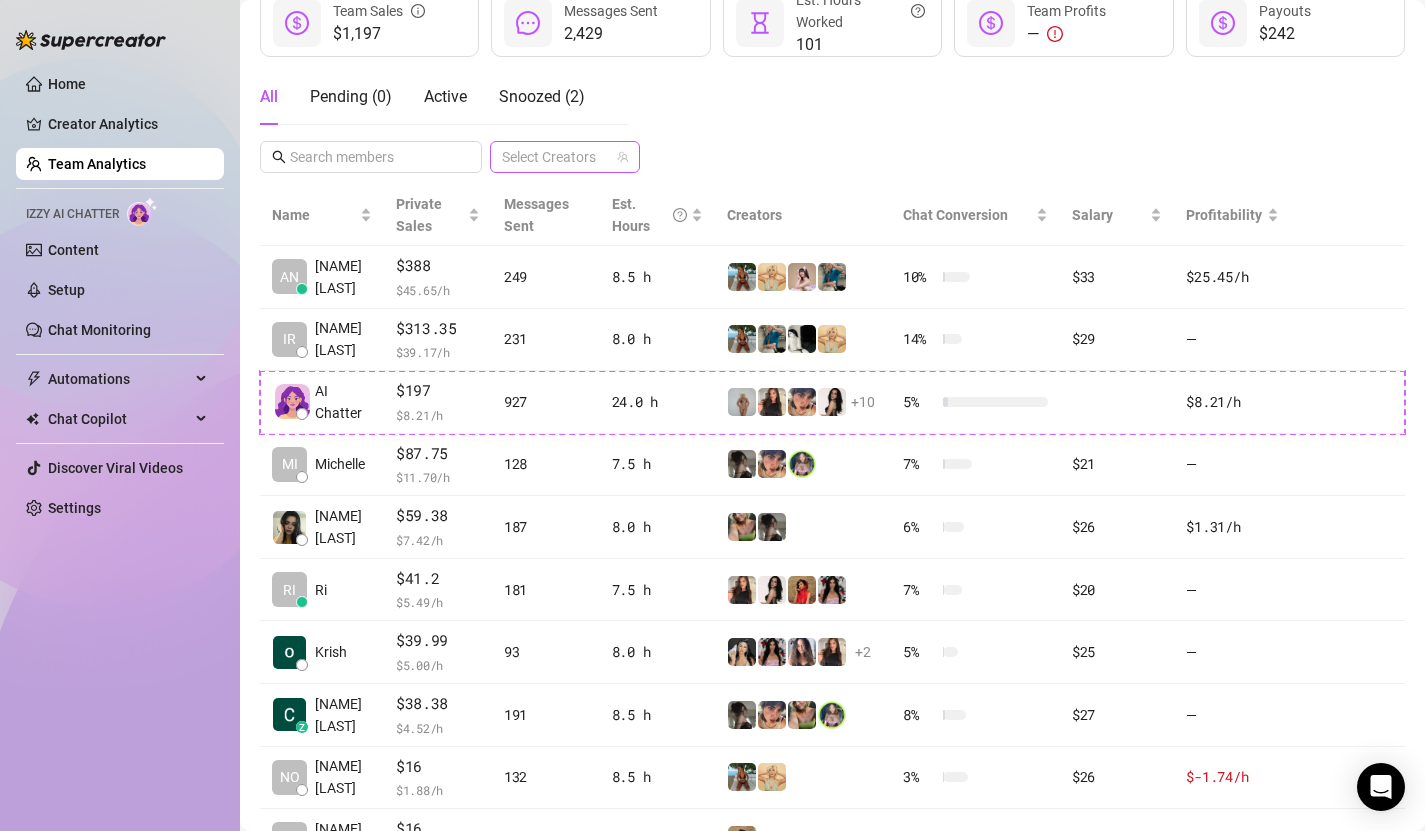 scroll, scrollTop: 0, scrollLeft: 0, axis: both 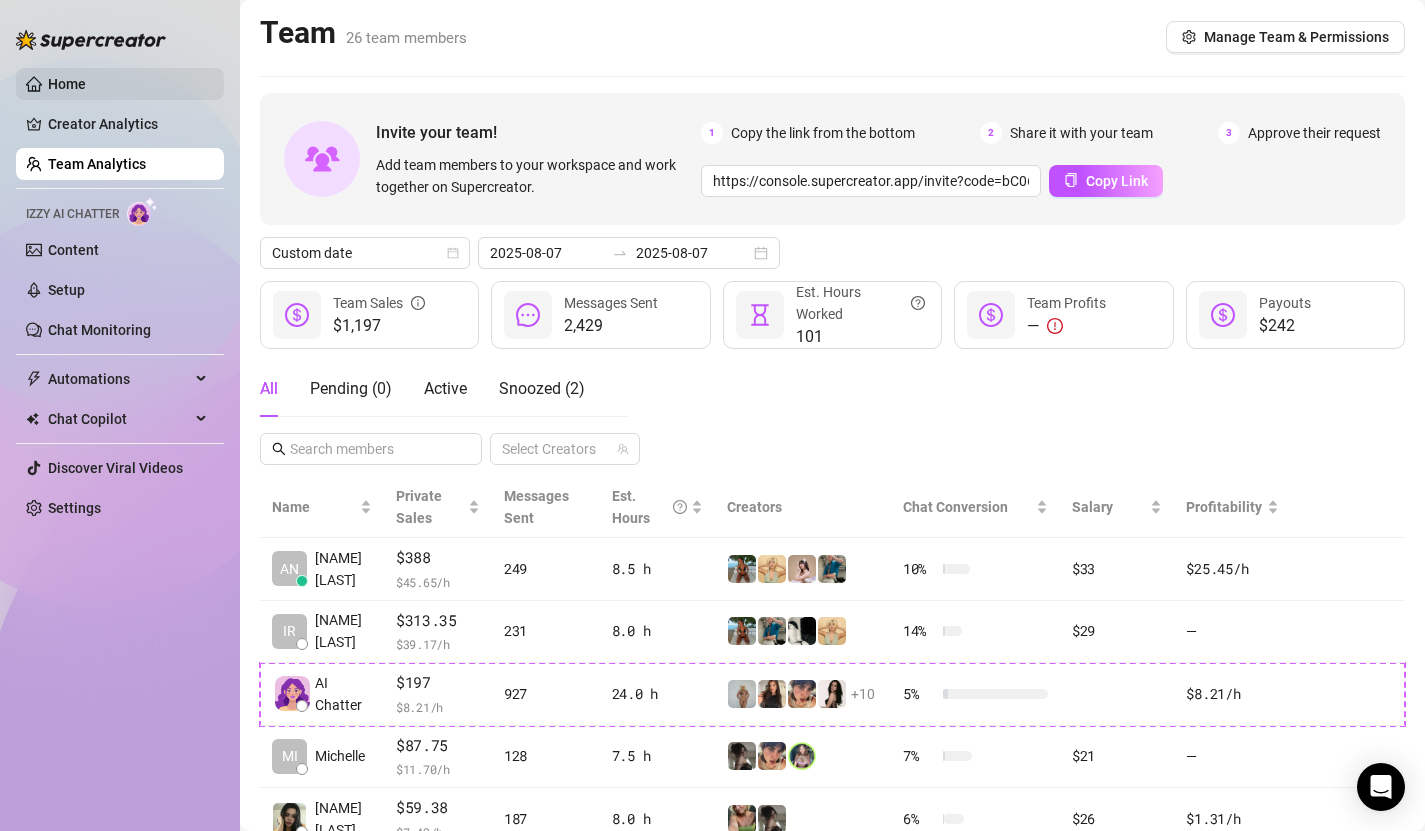 click on "Home" at bounding box center [67, 84] 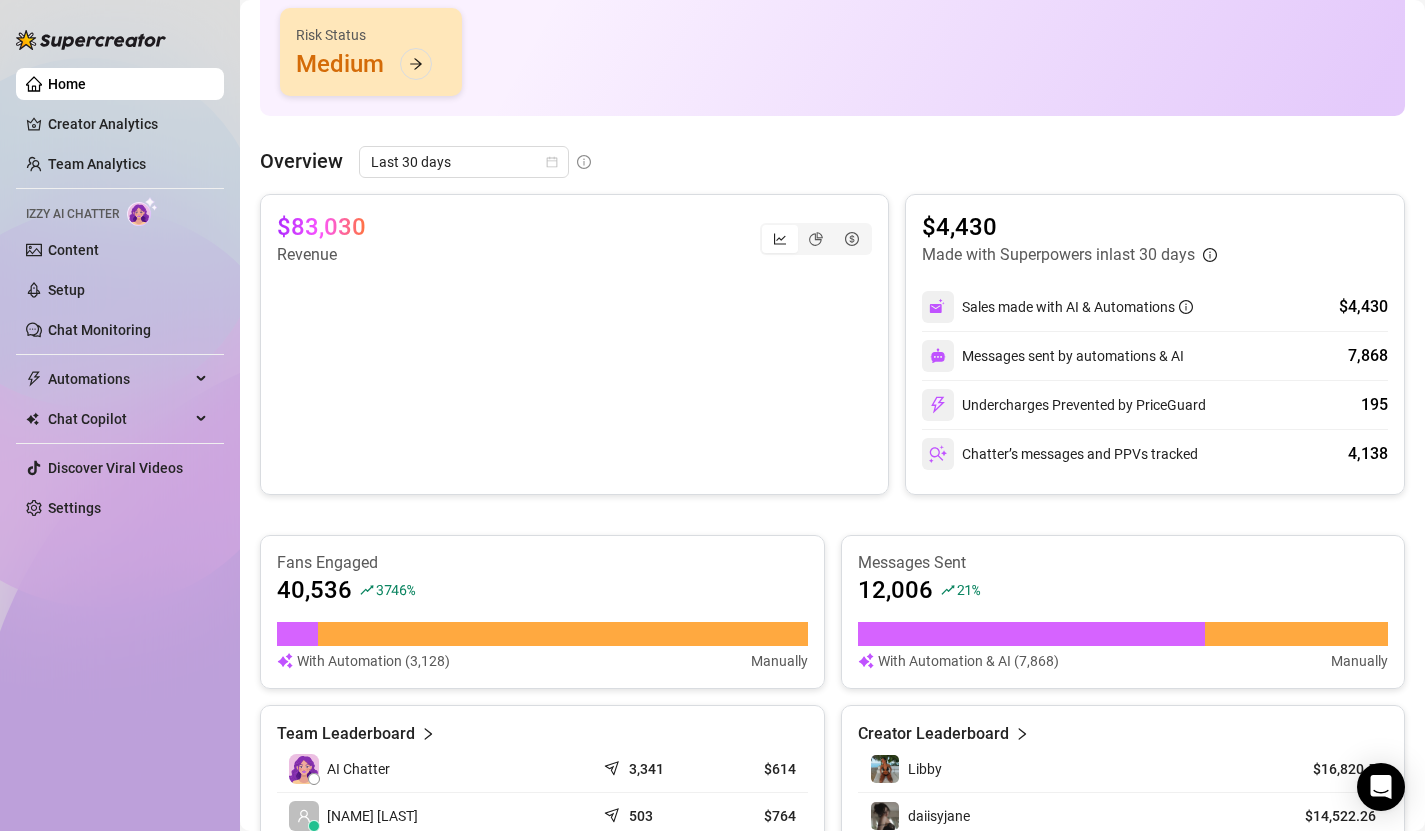 scroll, scrollTop: 117, scrollLeft: 0, axis: vertical 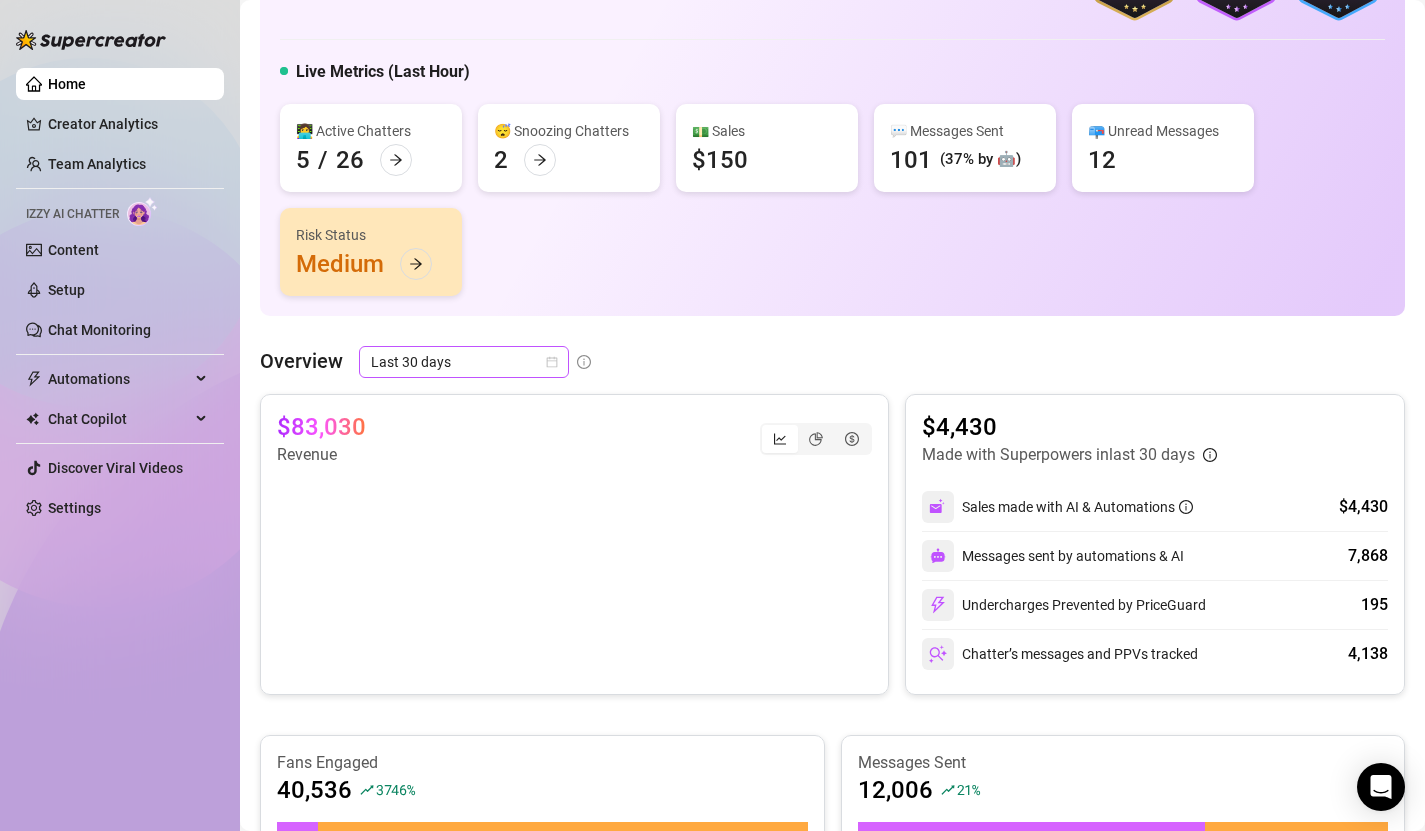 click 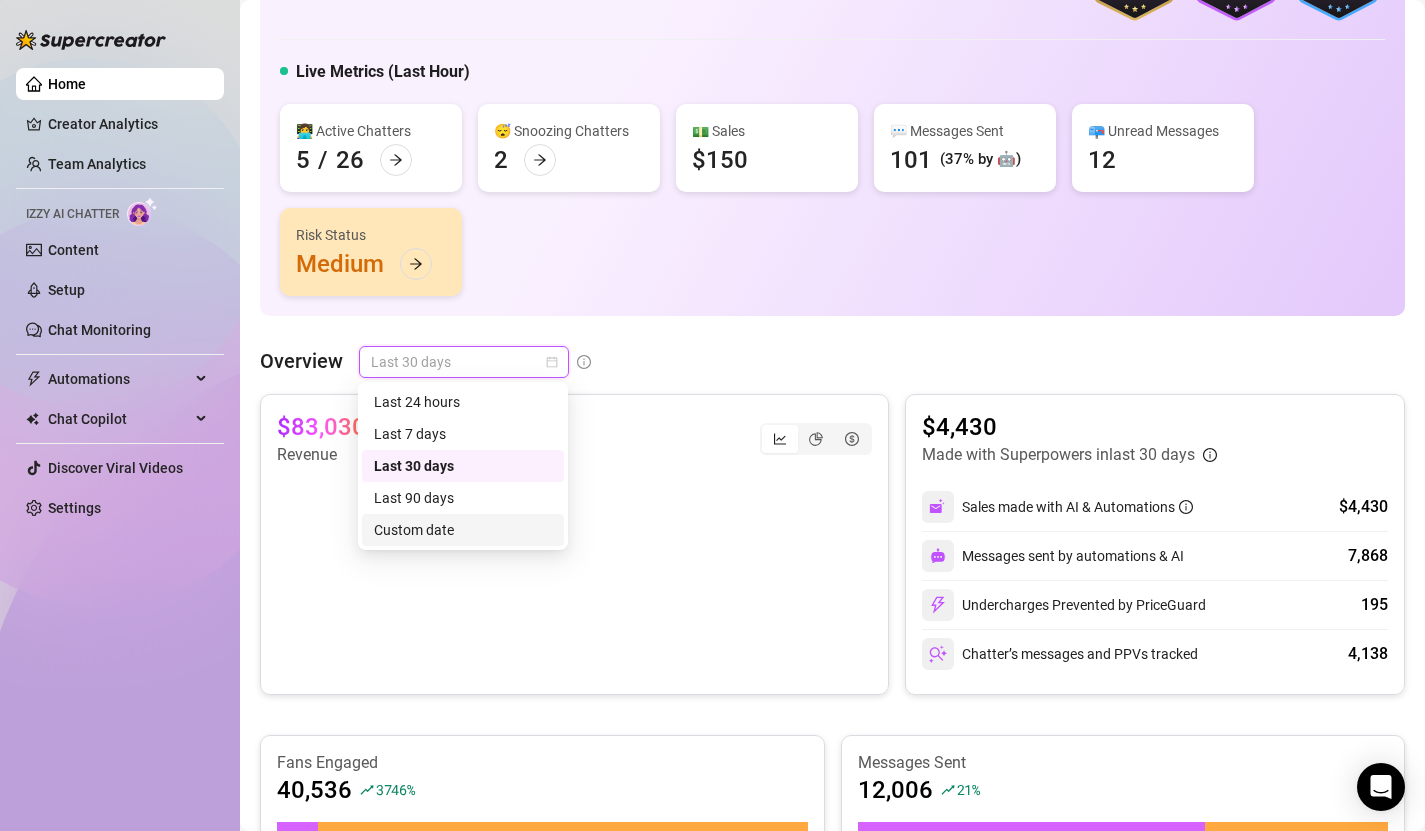 click on "Custom date" at bounding box center (463, 530) 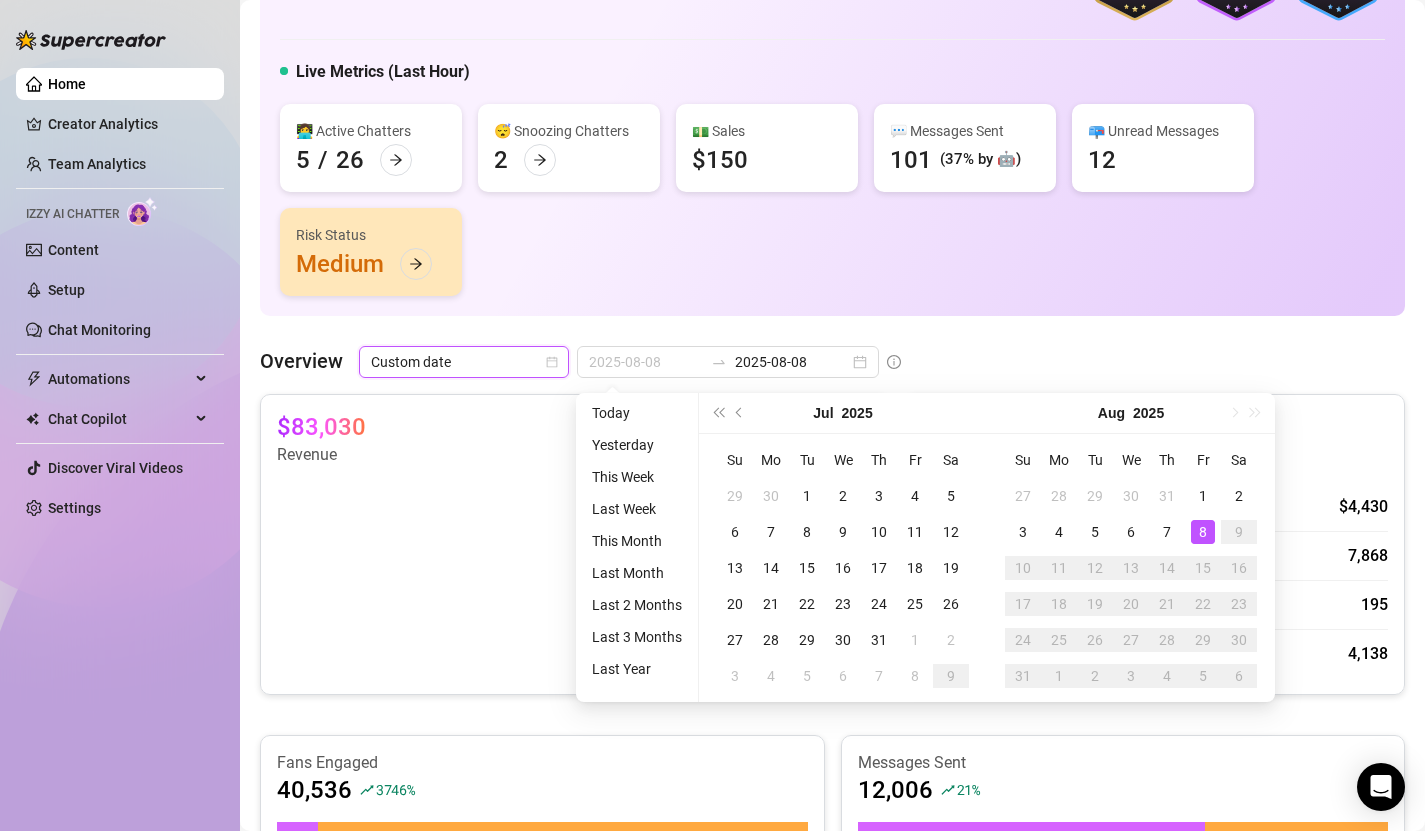 click on "8" at bounding box center [1203, 532] 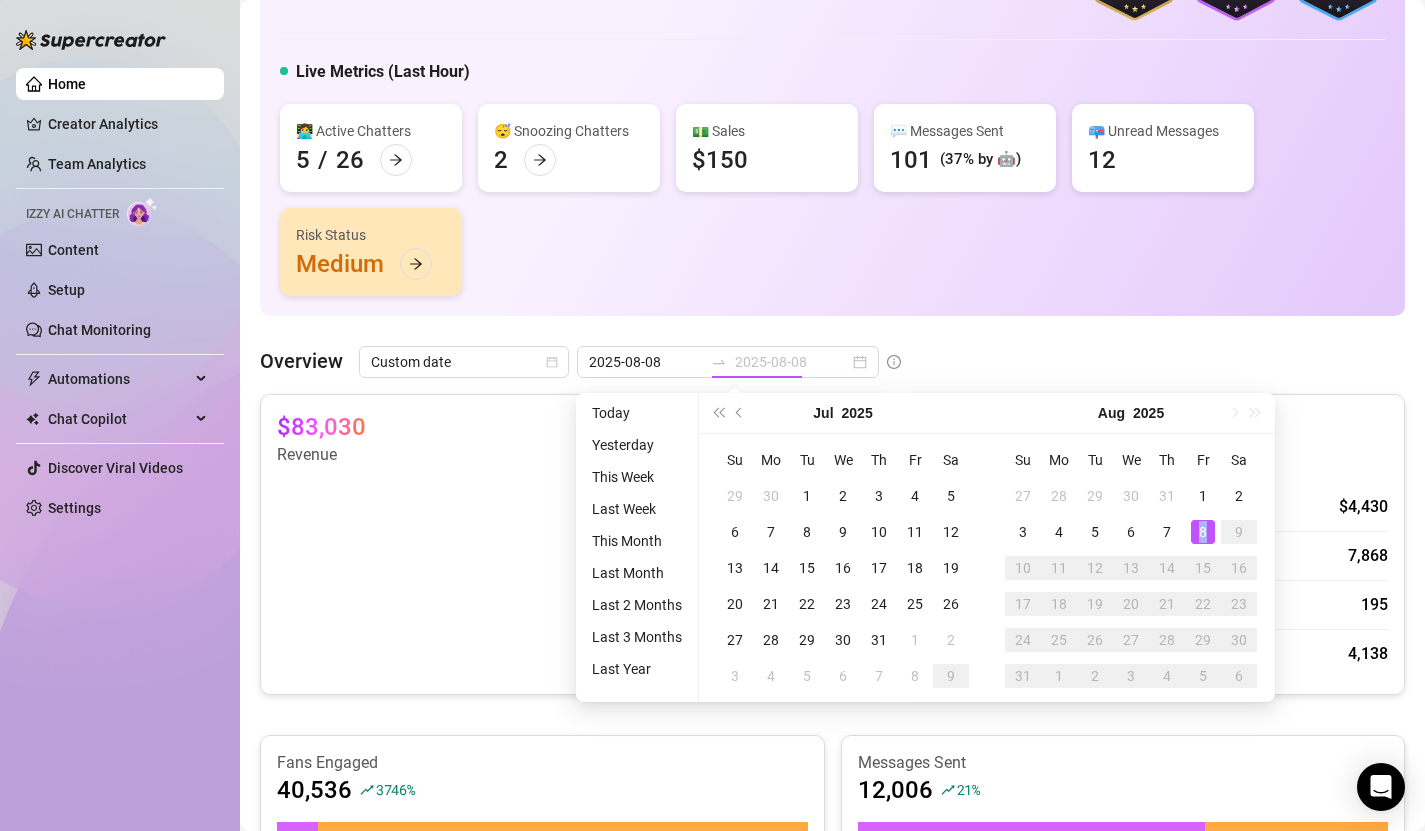 click on "8" at bounding box center (1203, 532) 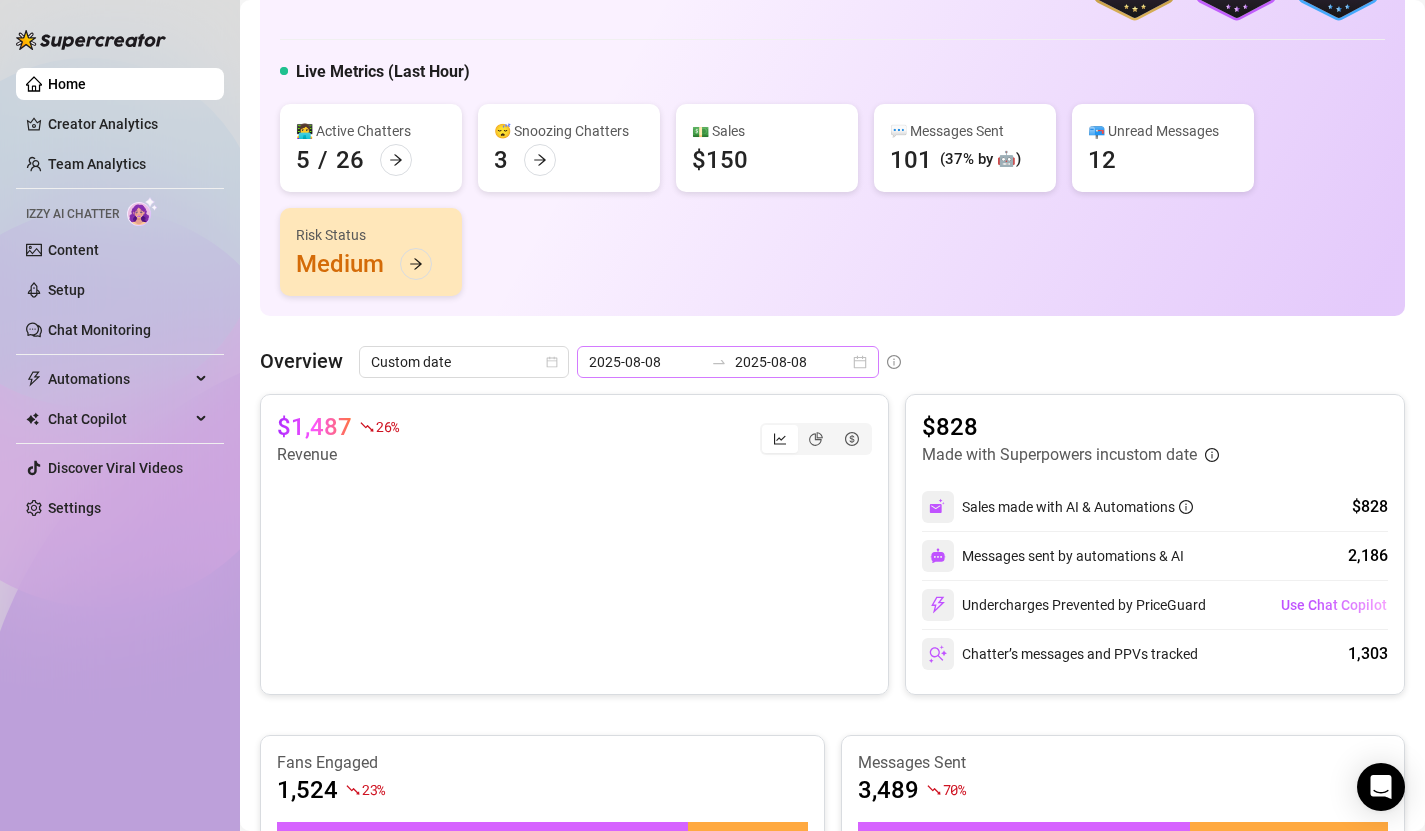 click on "2025-08-08 2025-08-08" at bounding box center (728, 362) 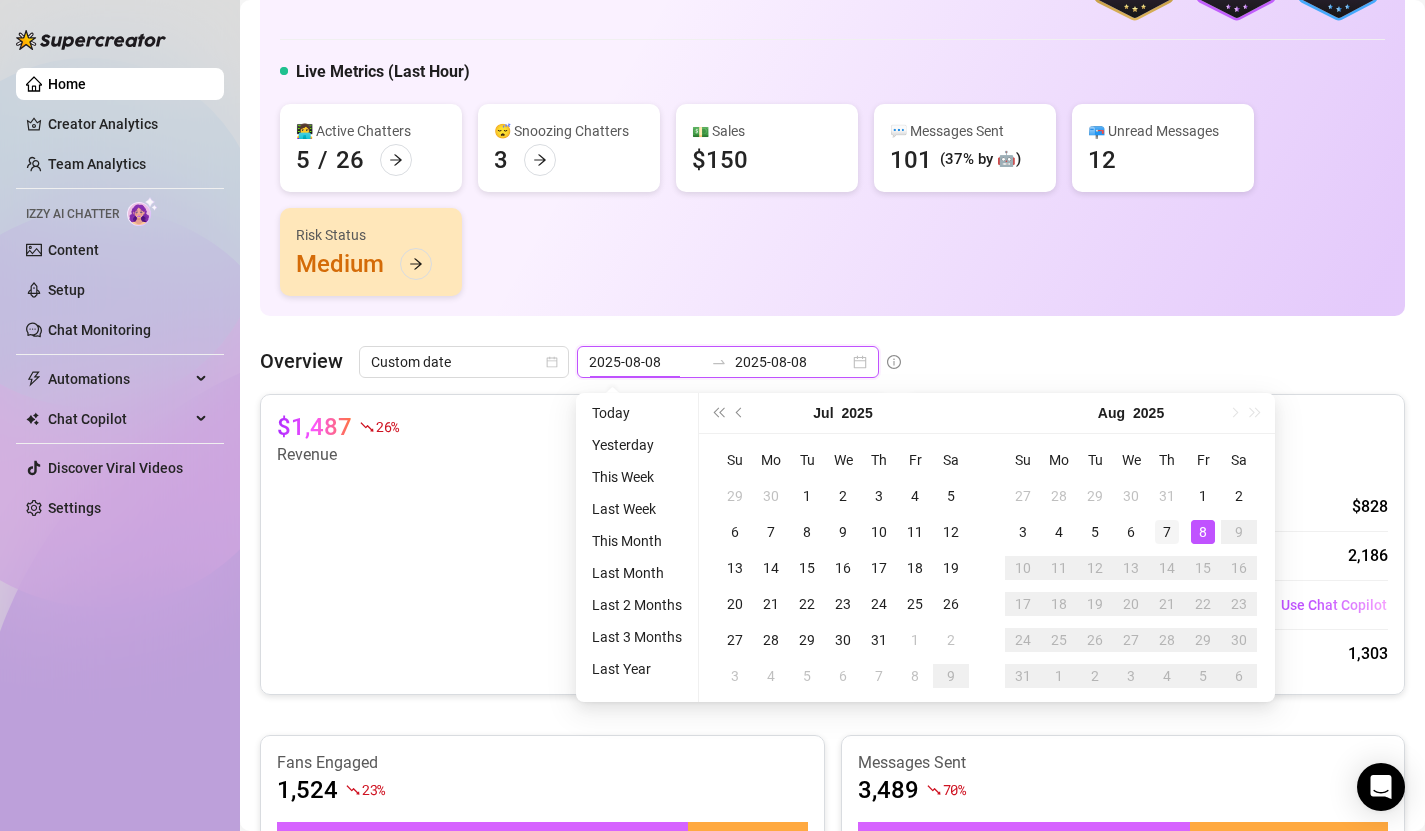 type on "2025-08-07" 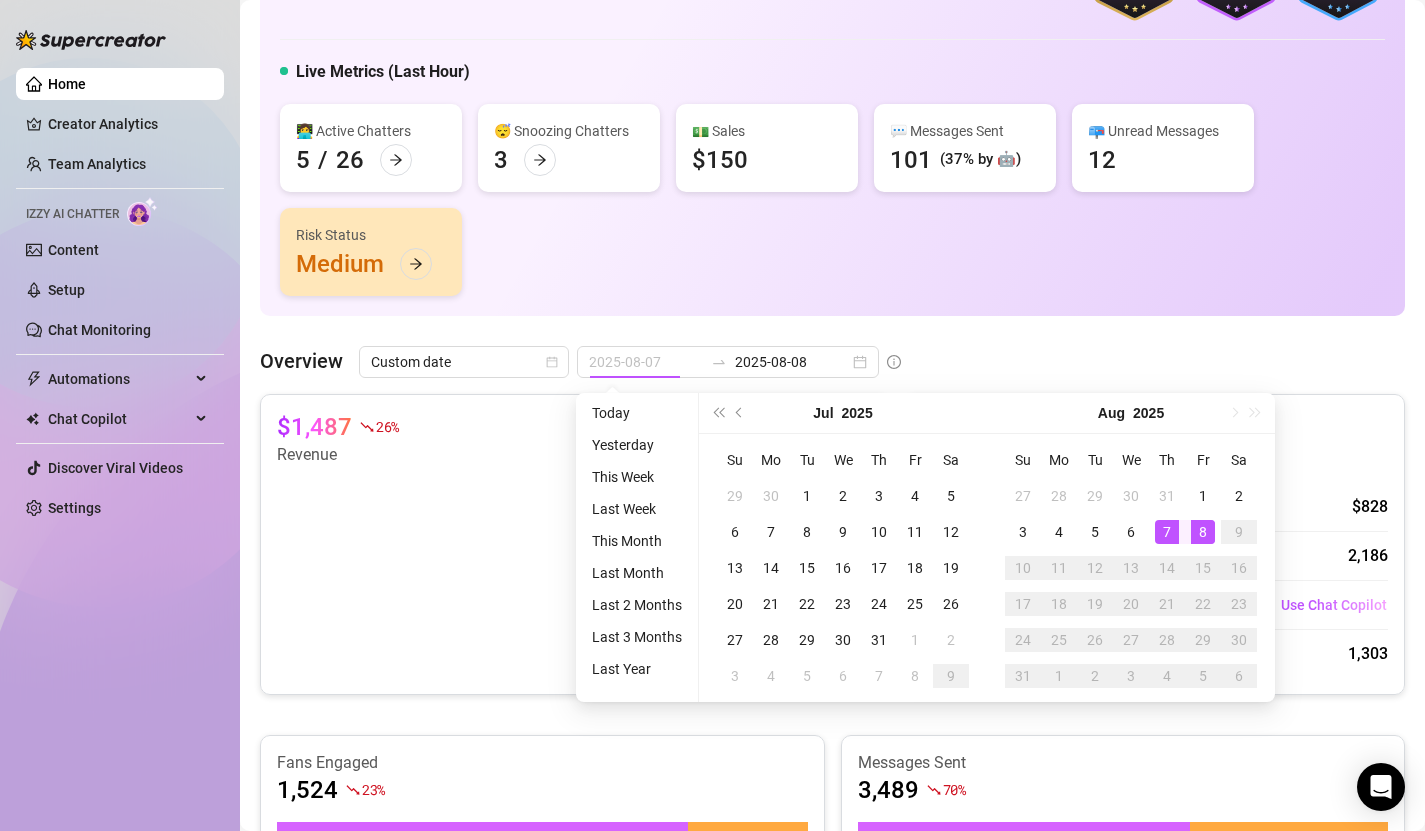 click on "7" at bounding box center [1167, 532] 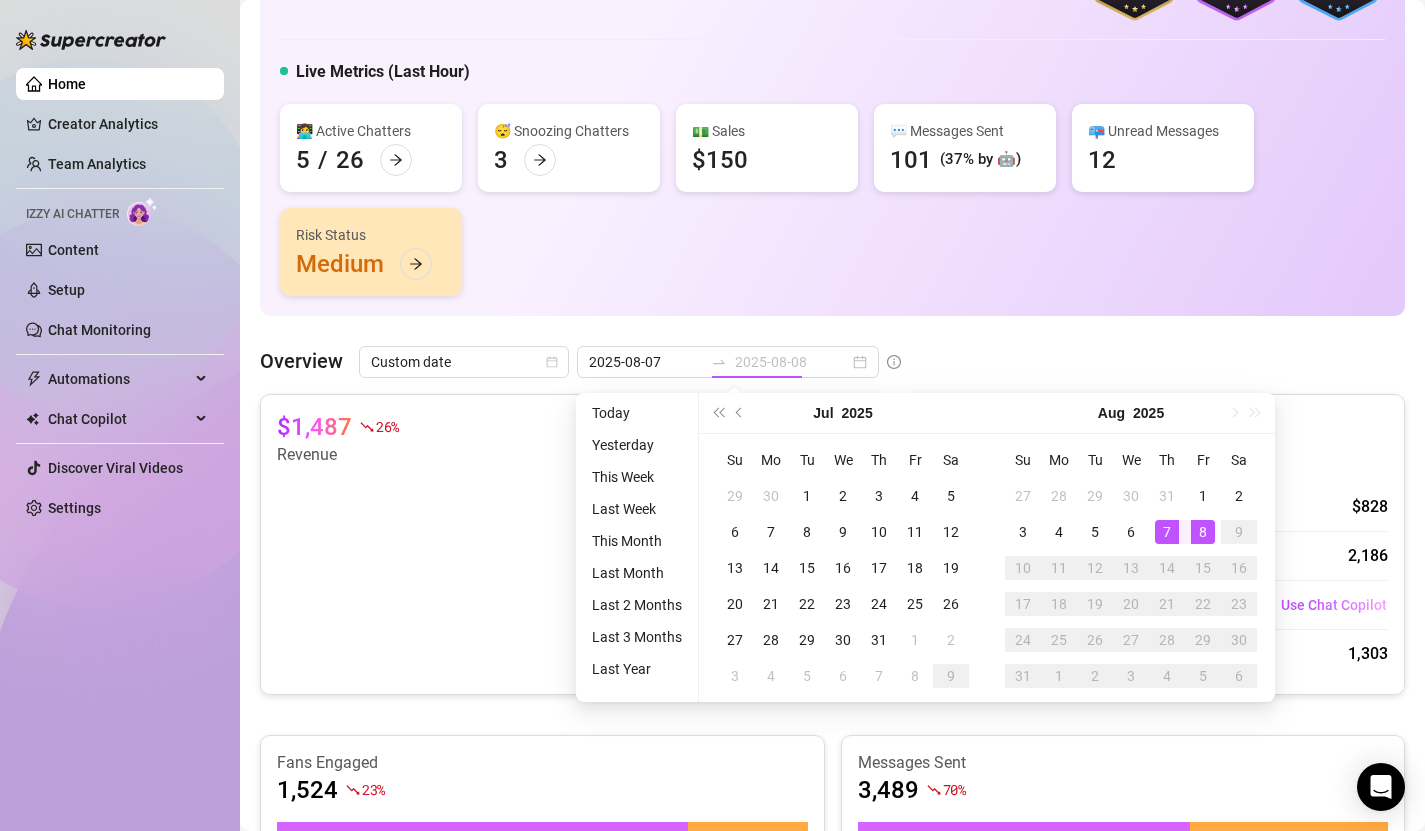 click on "7" at bounding box center [1167, 532] 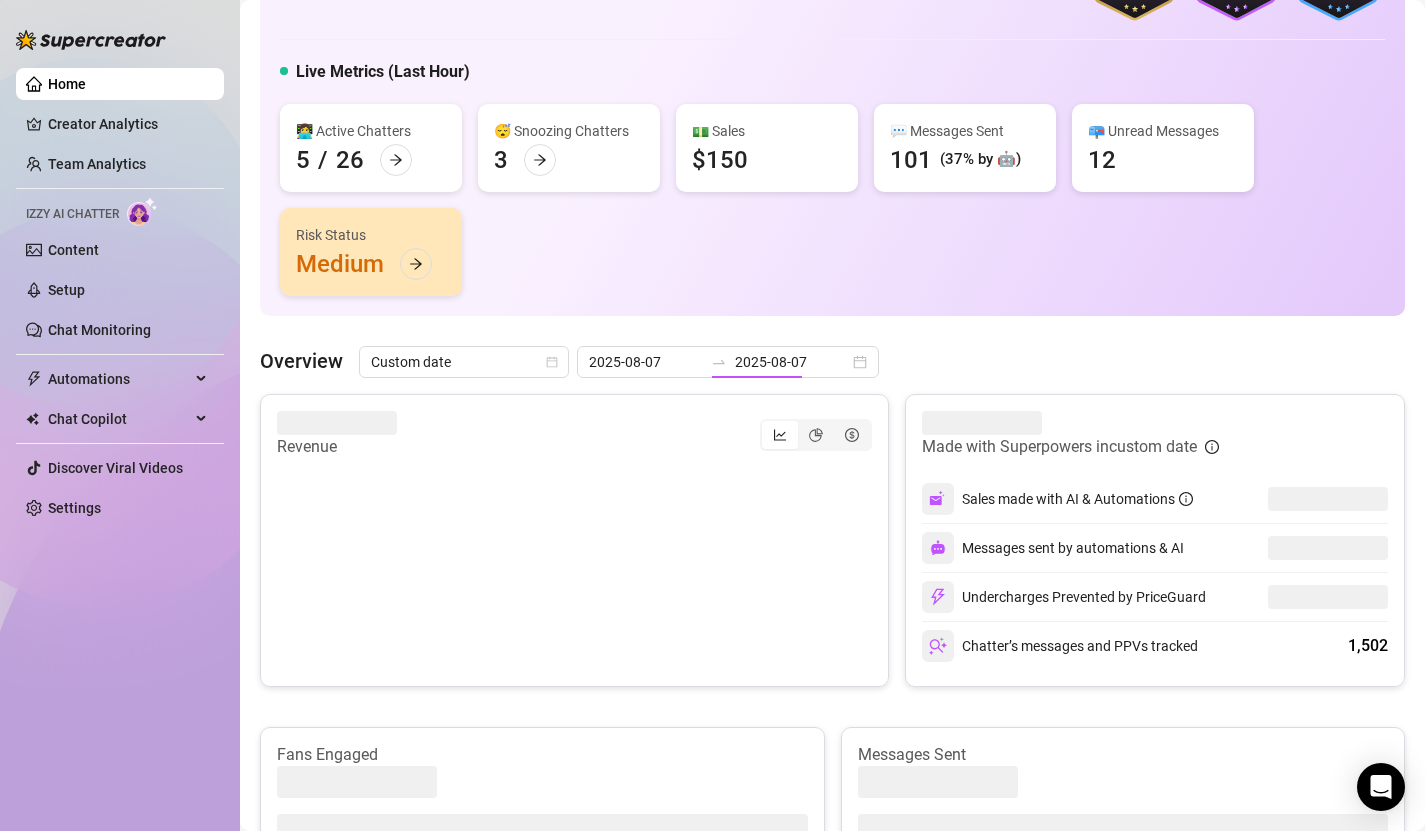type on "2025-08-07" 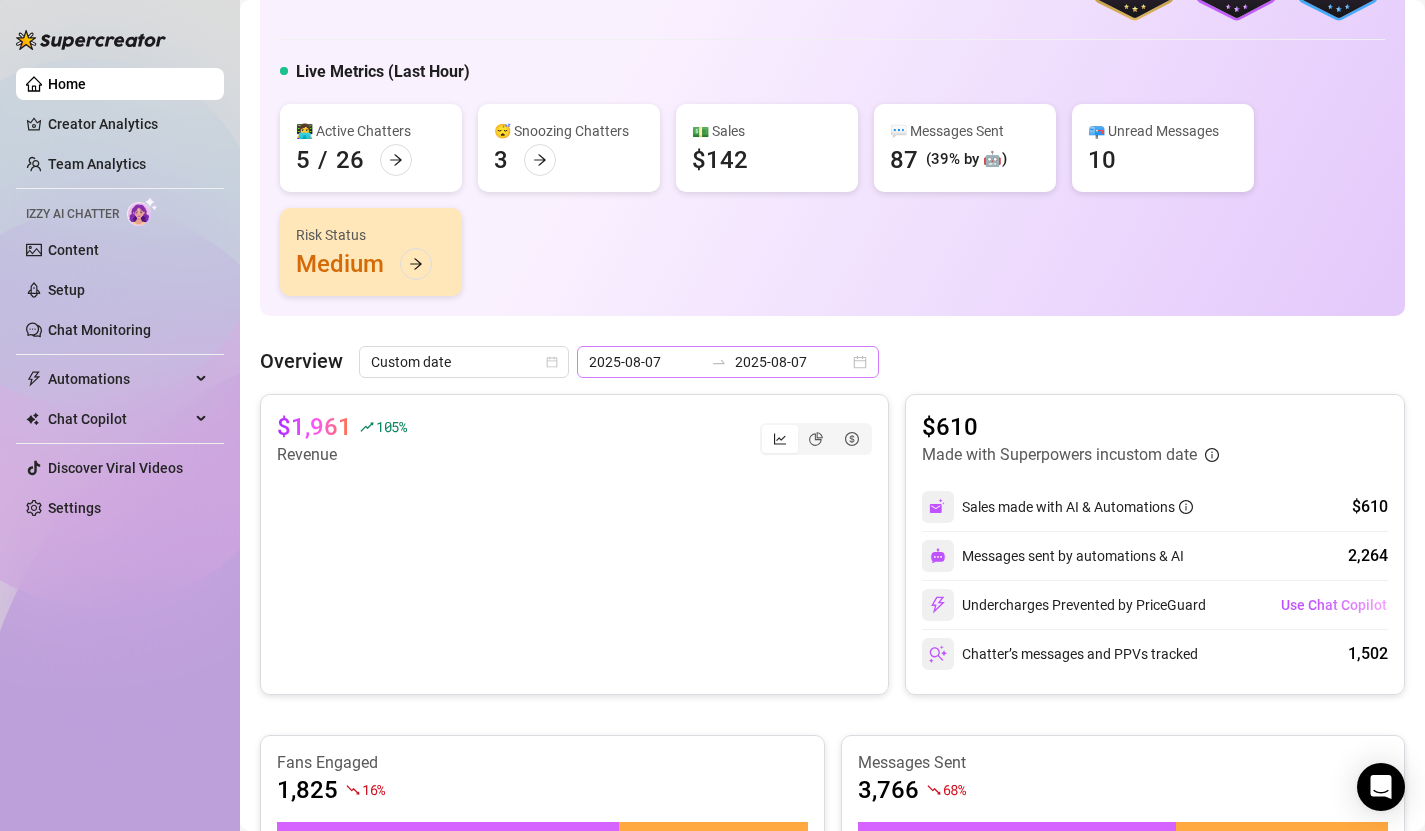 click on "[YEAR]-[MONTH]-[DAY] [YEAR]-[MONTH]-[DAY]" at bounding box center [728, 362] 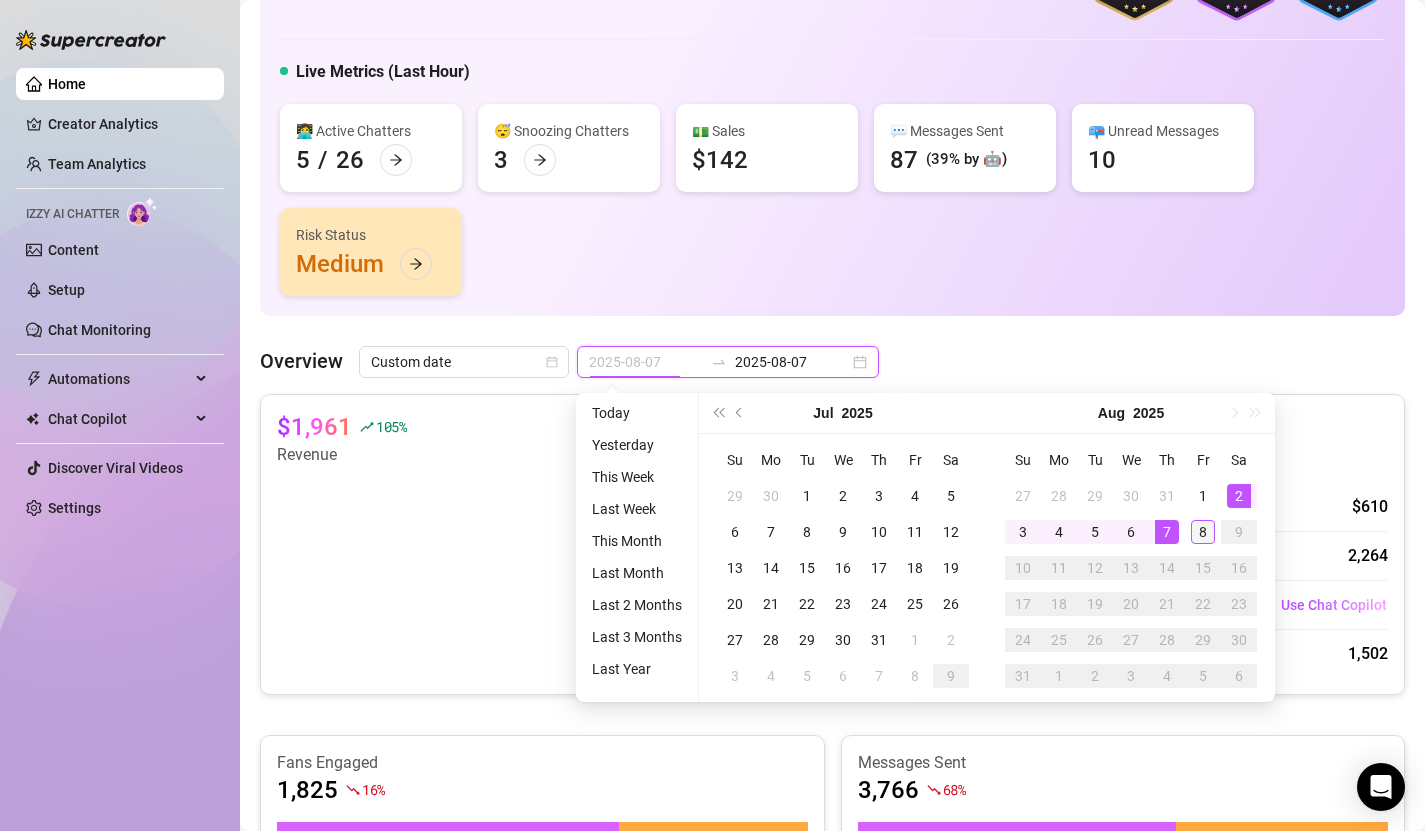 type on "2025-08-08" 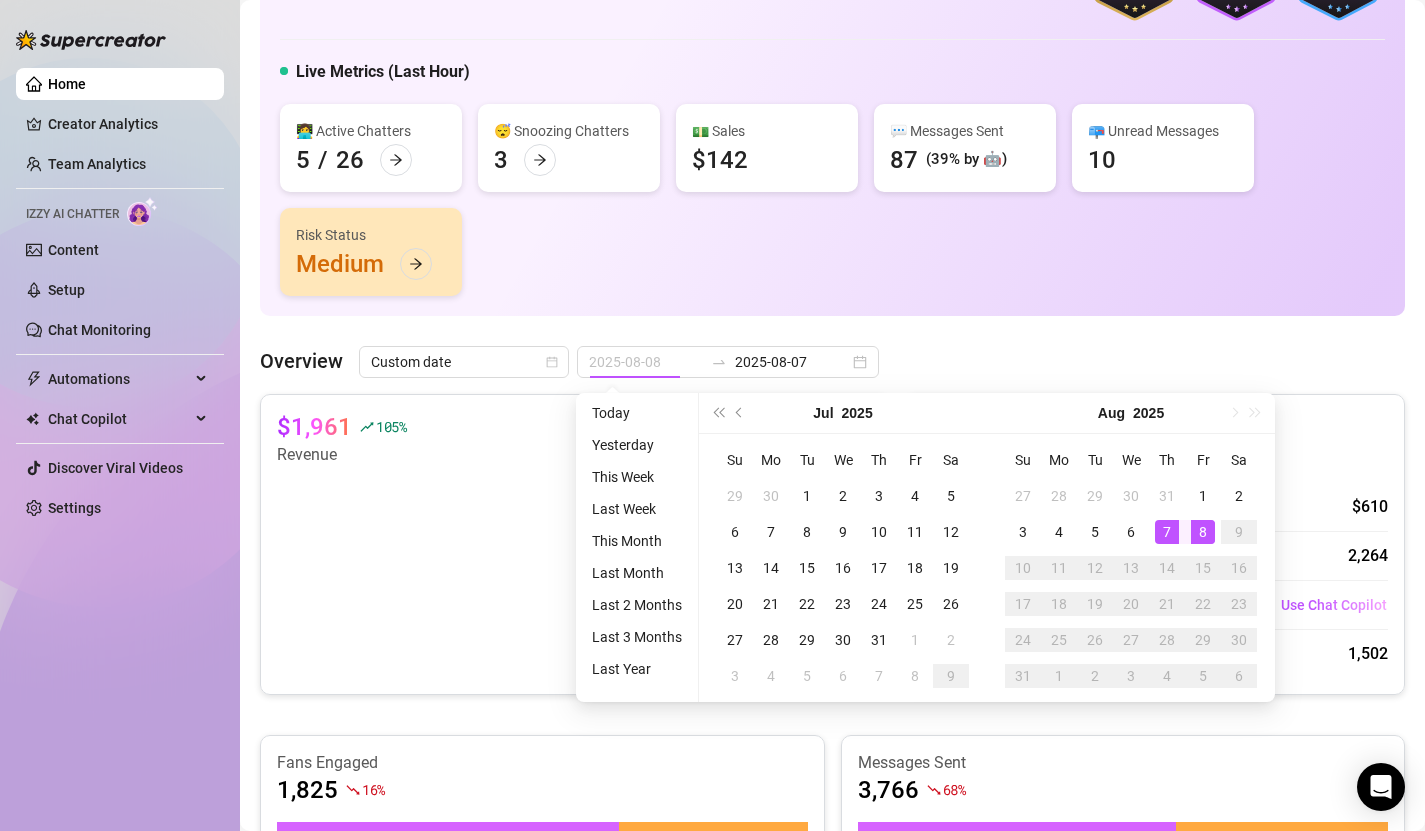 click on "8" at bounding box center [1203, 532] 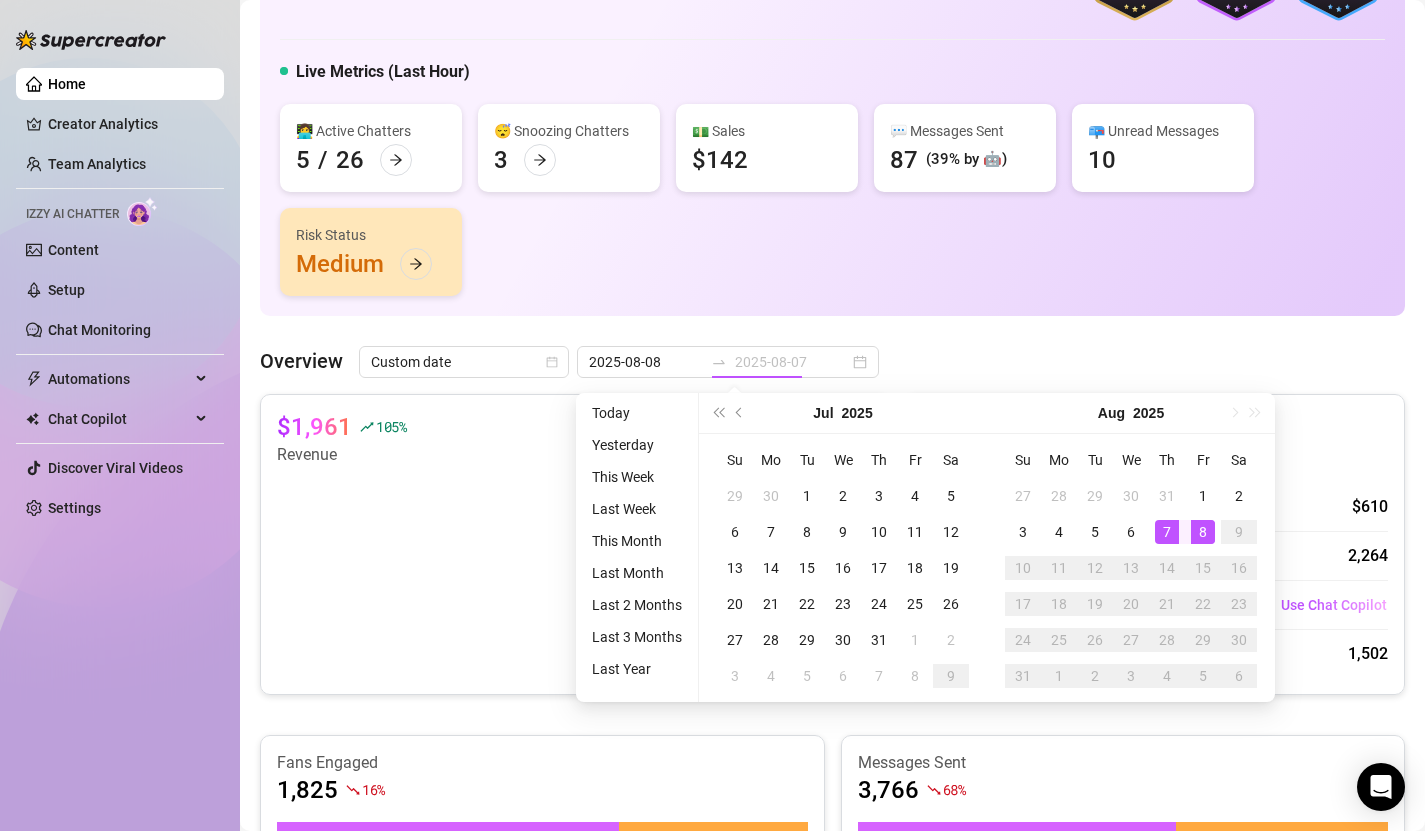 click on "8" at bounding box center [1203, 532] 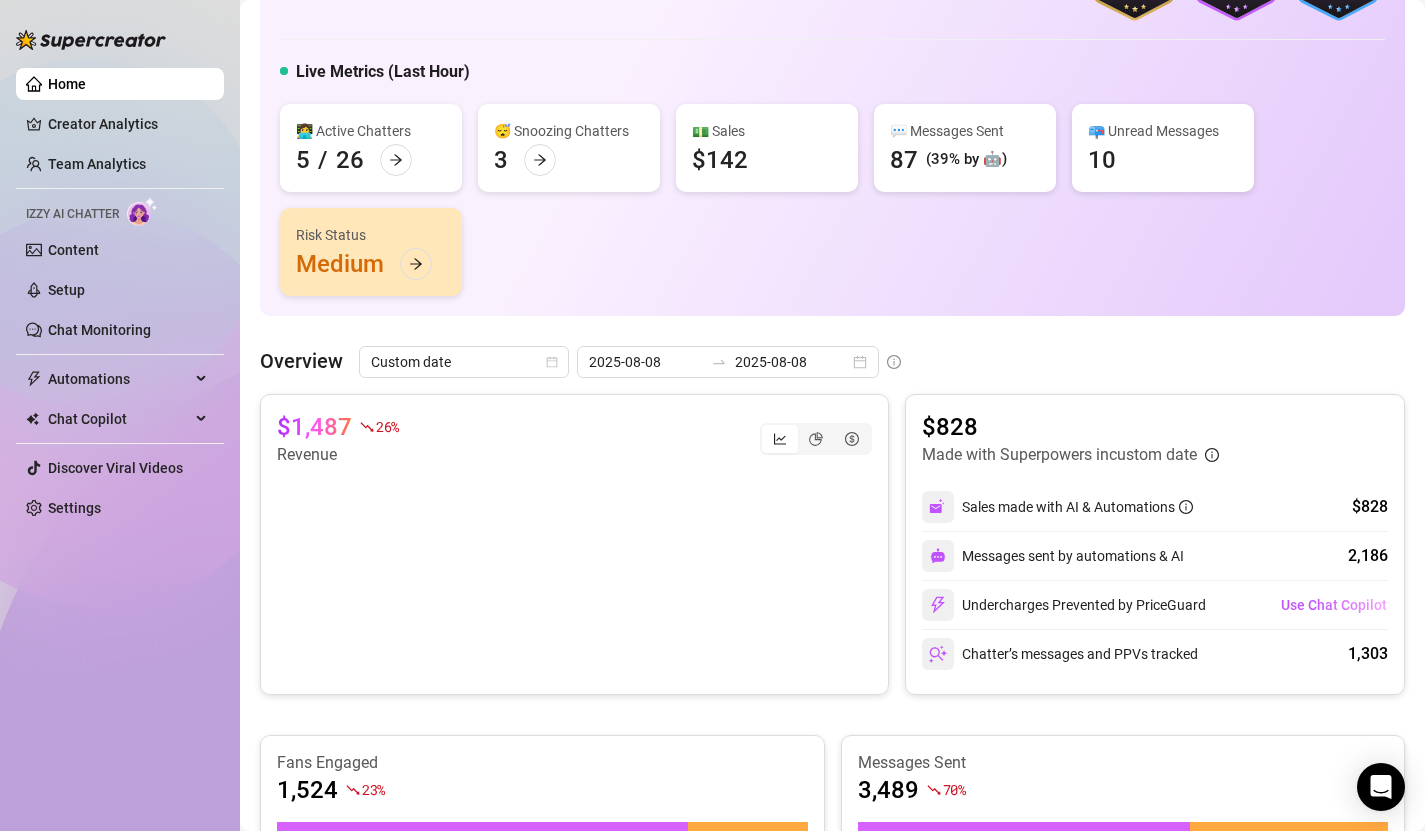 click on "👋 Hey, [NAME] [LAST] Check [NAME] [LAST]'s achievements with Supercreator $200K Agency Monthly Sales $100K Creator Monthly Sales 3K Creator Total Fans Live Metrics (Last Hour) 👩‍💻 Active Chatters 5 / 26 😴 Snoozing Chatters 3 💵 Sales $142 💬 Messages Sent 87 (39% by 🤖) 📪 Unread Messages 10 Risk Status Medium Overview Custom date [YEAR]-[MONTH]-[DAY] [YEAR]-[MONTH]-[DAY] $1,487 26 % Revenue $828 Made with Superpowers in custom date Sales made with AI & Automations $828 Messages sent by automations & AI 2,186 Undercharges Prevented by PriceGuard Use Chat Copilot Chatter’s messages and PPVs tracked 1,303 Fans Engaged 1,524 23 % With Automation (1,182) Manually Messages Sent 3,489 70 % With Automation & AI (2,186) Manually Team Leaderboard AI Chatter 871 $132 [NAME] [LAST] 270 $319.99 [NAME] [LAST] 267 $196 Noemi 259 $104.79 z Ri 143 $88 1 2 3 4 5 6 Creator Leaderboard Libby $380.67 daiisyjane $347.39 anaxmei $319.99 badbree-shoe_lab $127.17 comicaltaco $67.98 1 2 3 4 5 Important Events All Risks ( 31 ) Type 1 2" at bounding box center [832, 1042] 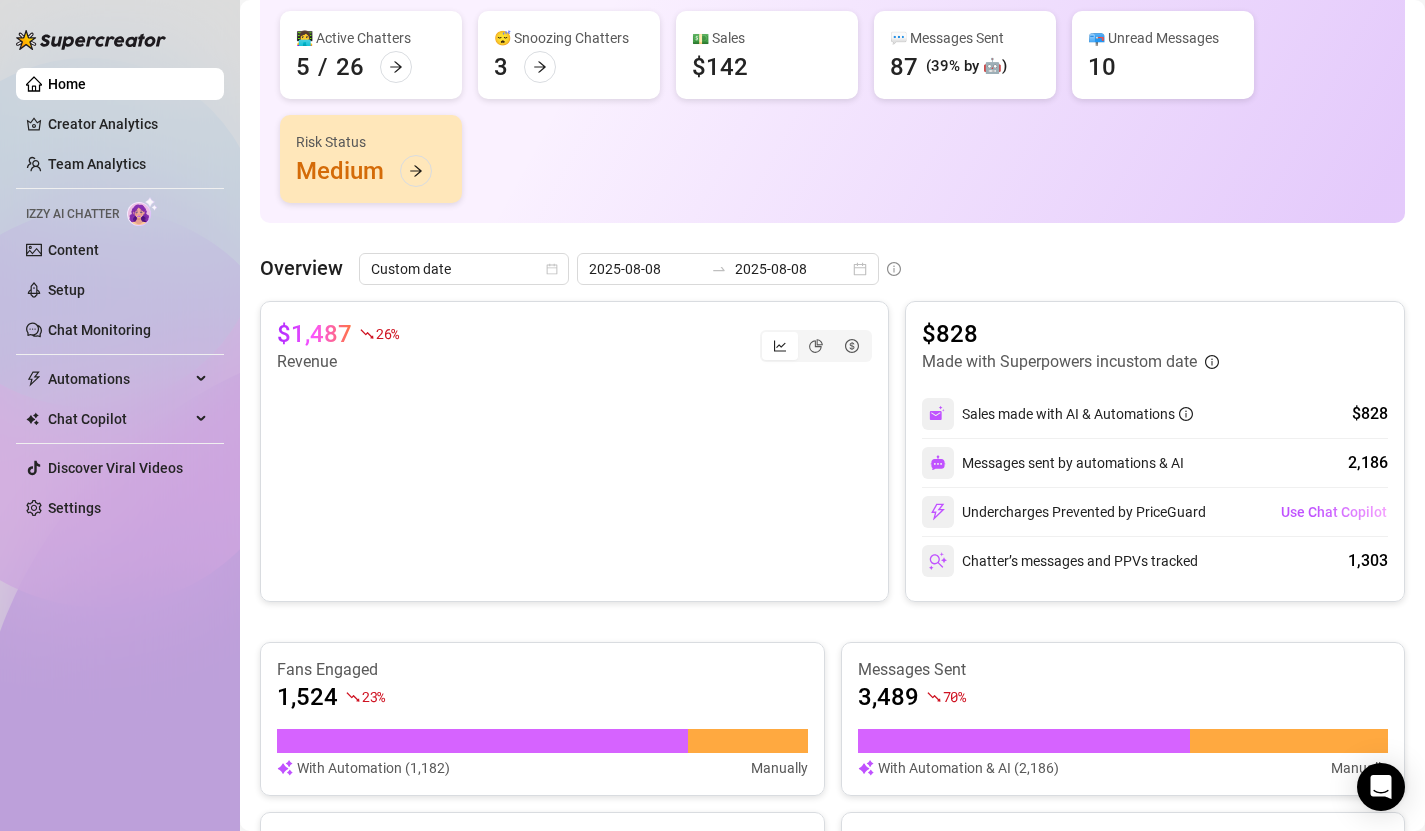 scroll, scrollTop: 208, scrollLeft: 0, axis: vertical 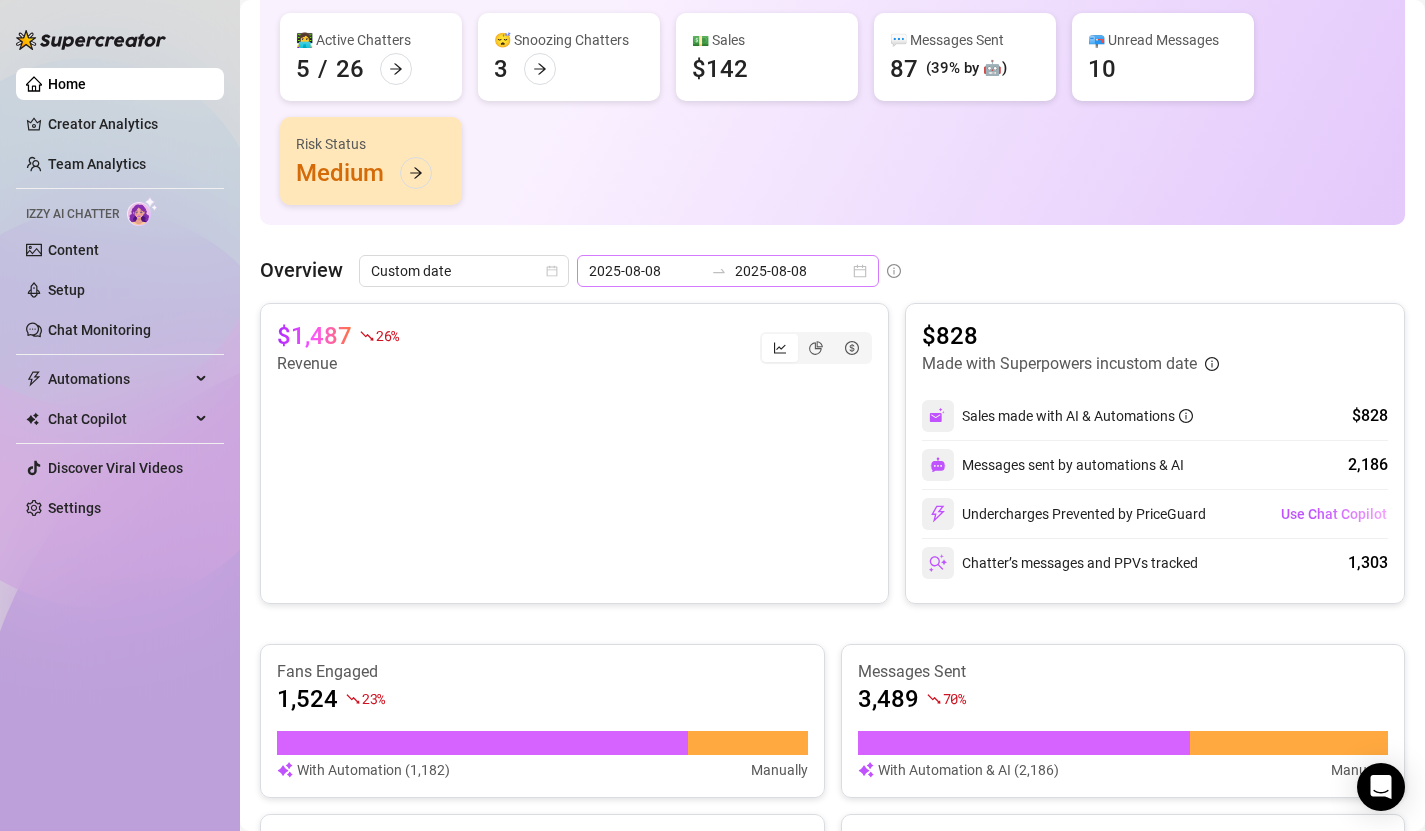 click on "2025-08-08 2025-08-08" at bounding box center [728, 271] 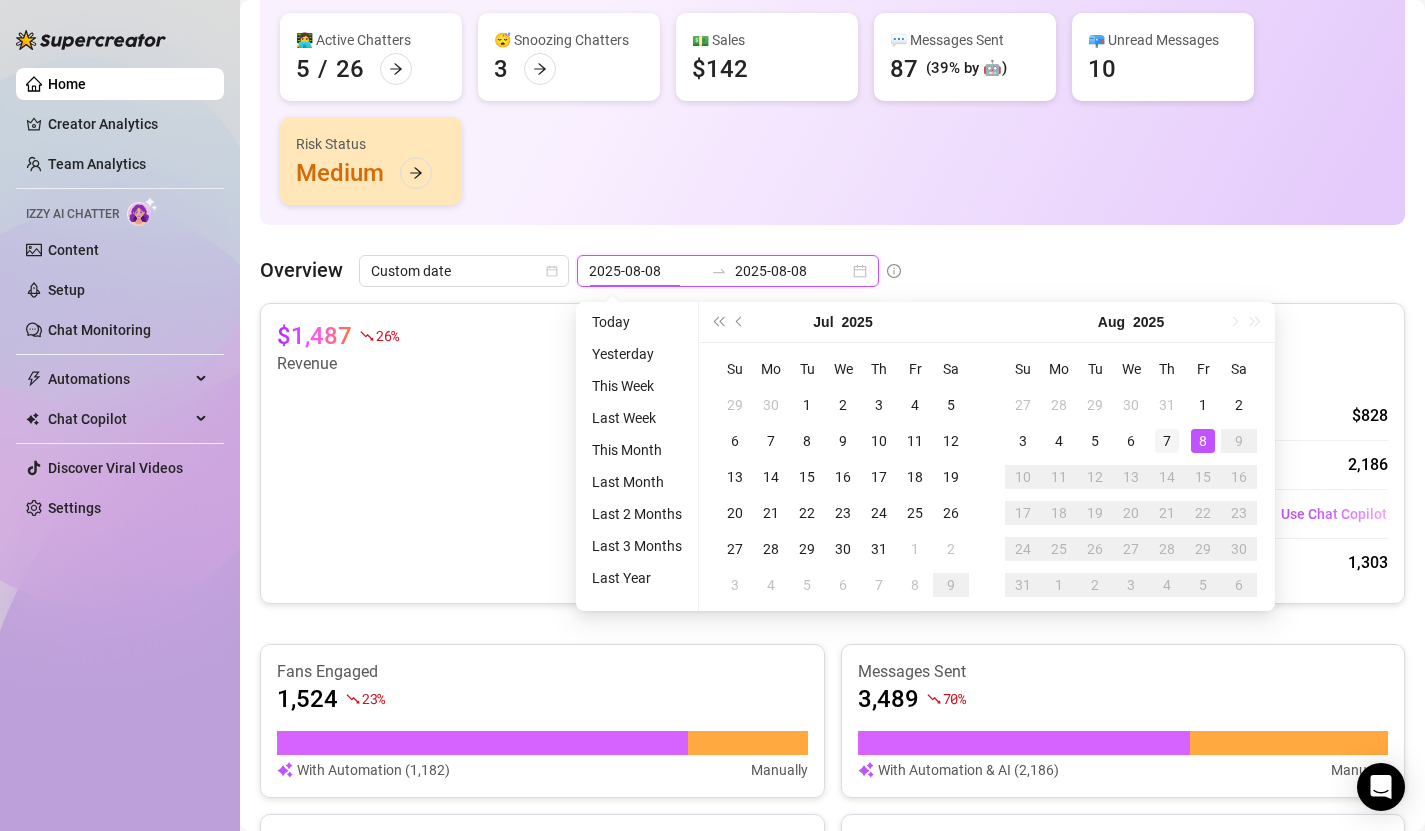 type on "2025-08-07" 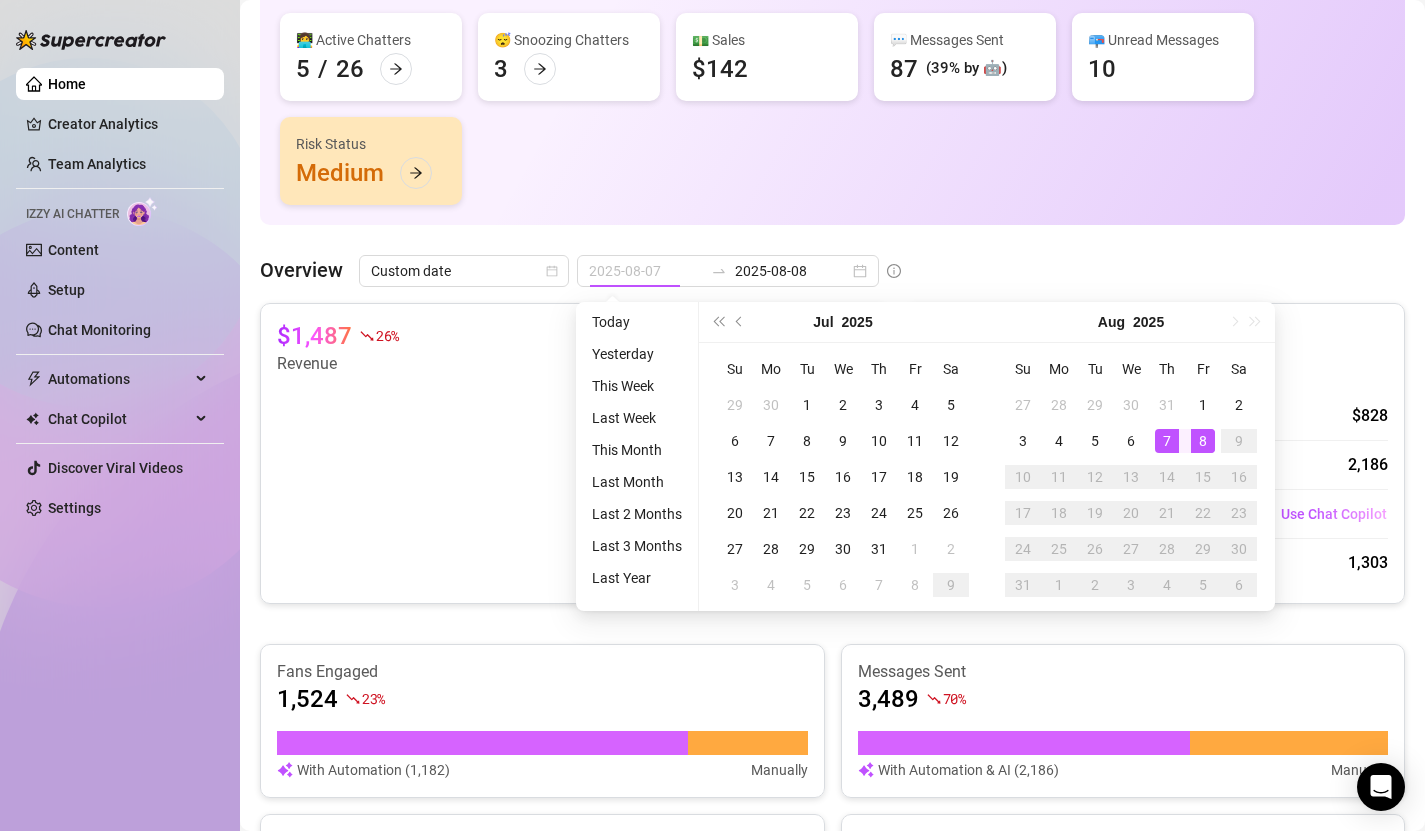 click on "7" at bounding box center (1167, 441) 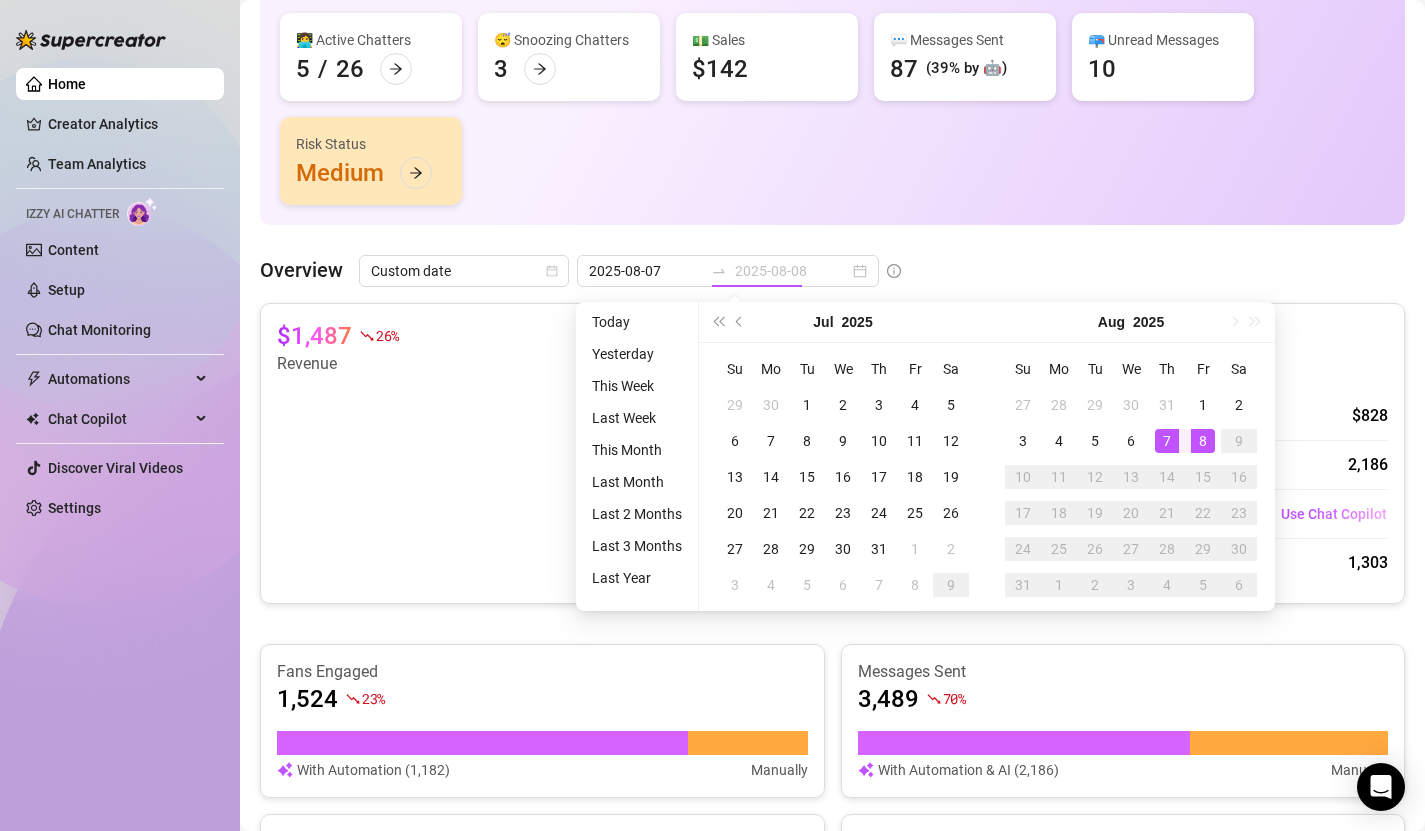 click on "7" at bounding box center (1167, 441) 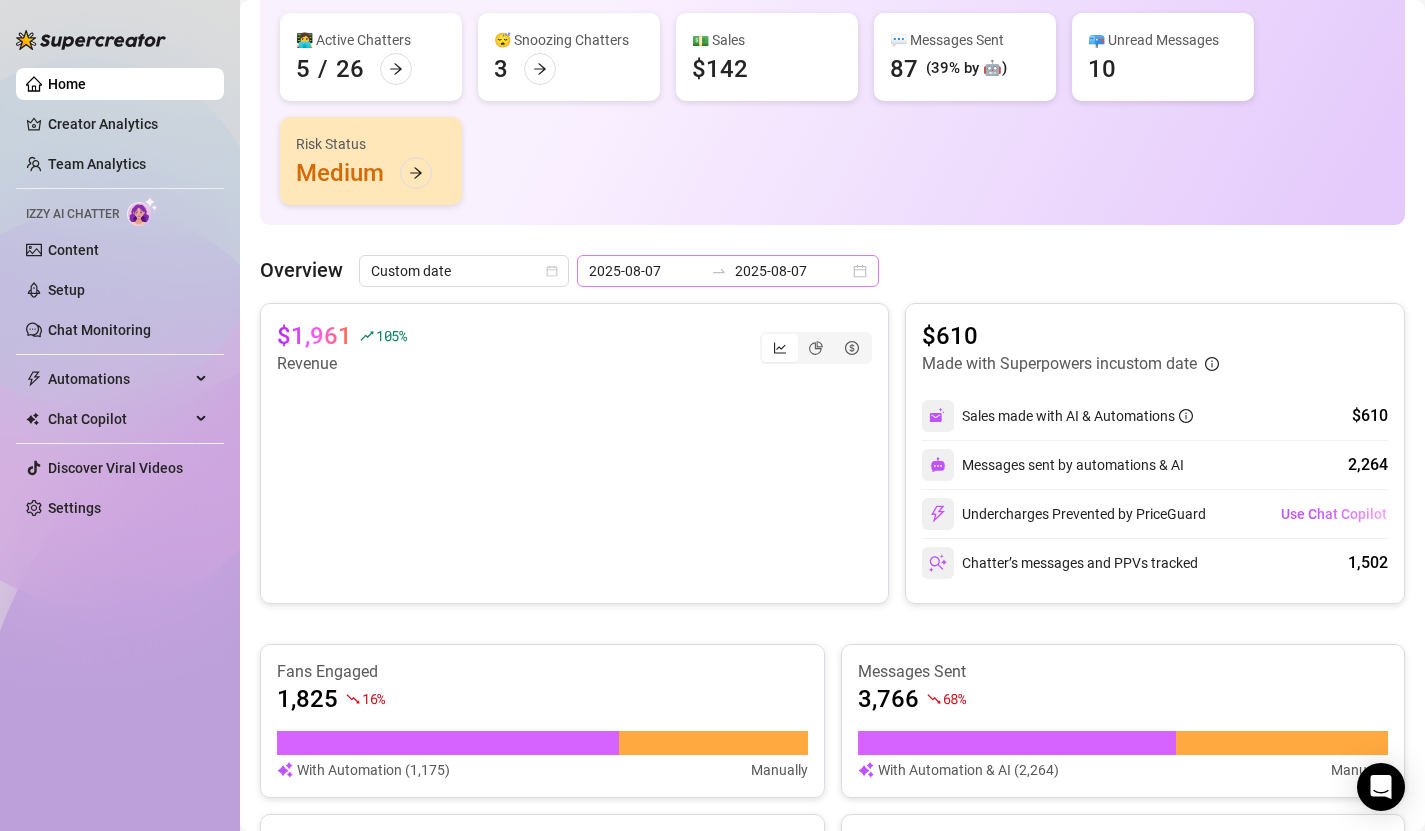 click on "[YEAR]-[MONTH]-[DAY] [YEAR]-[MONTH]-[DAY]" at bounding box center (728, 271) 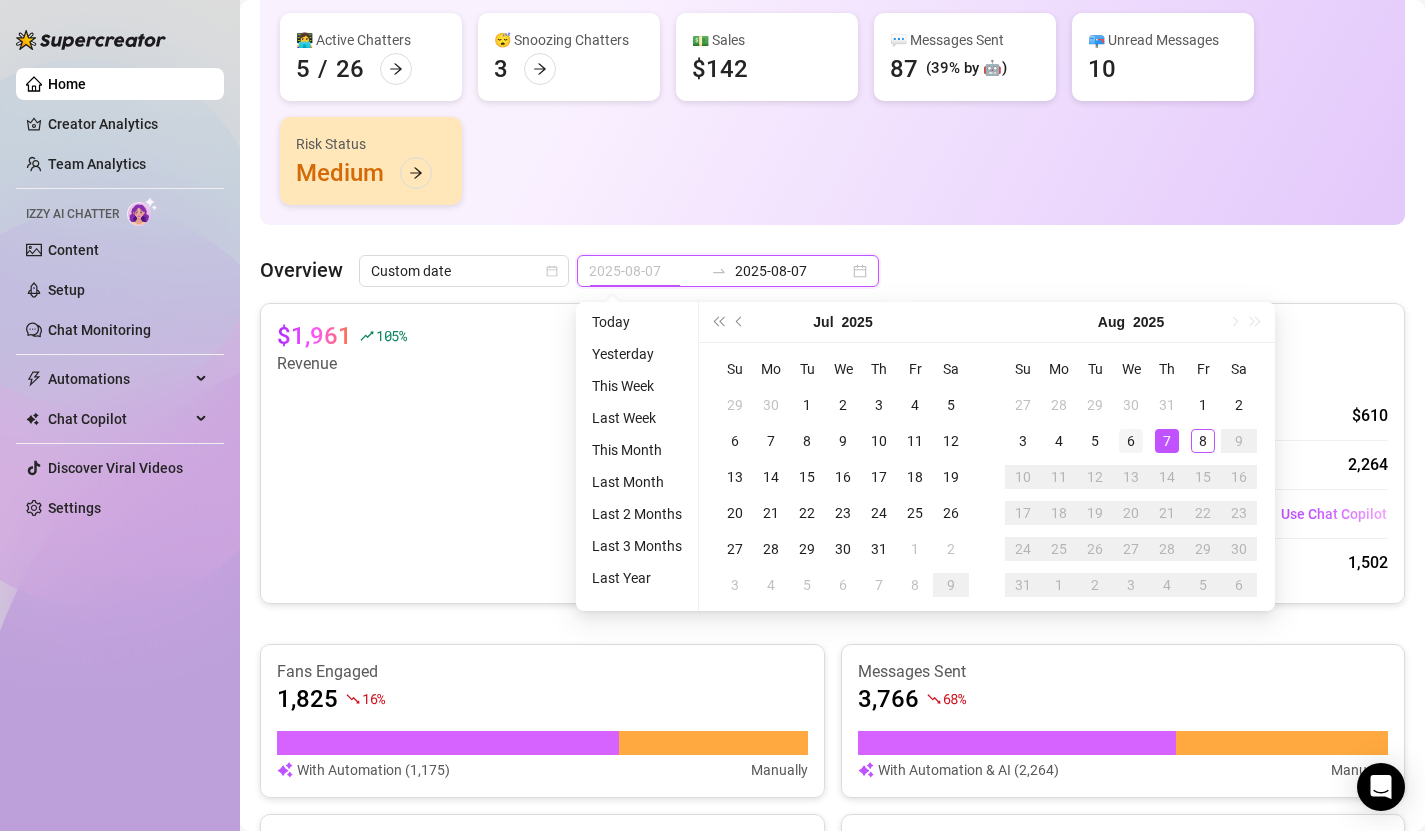 type on "2025-08-06" 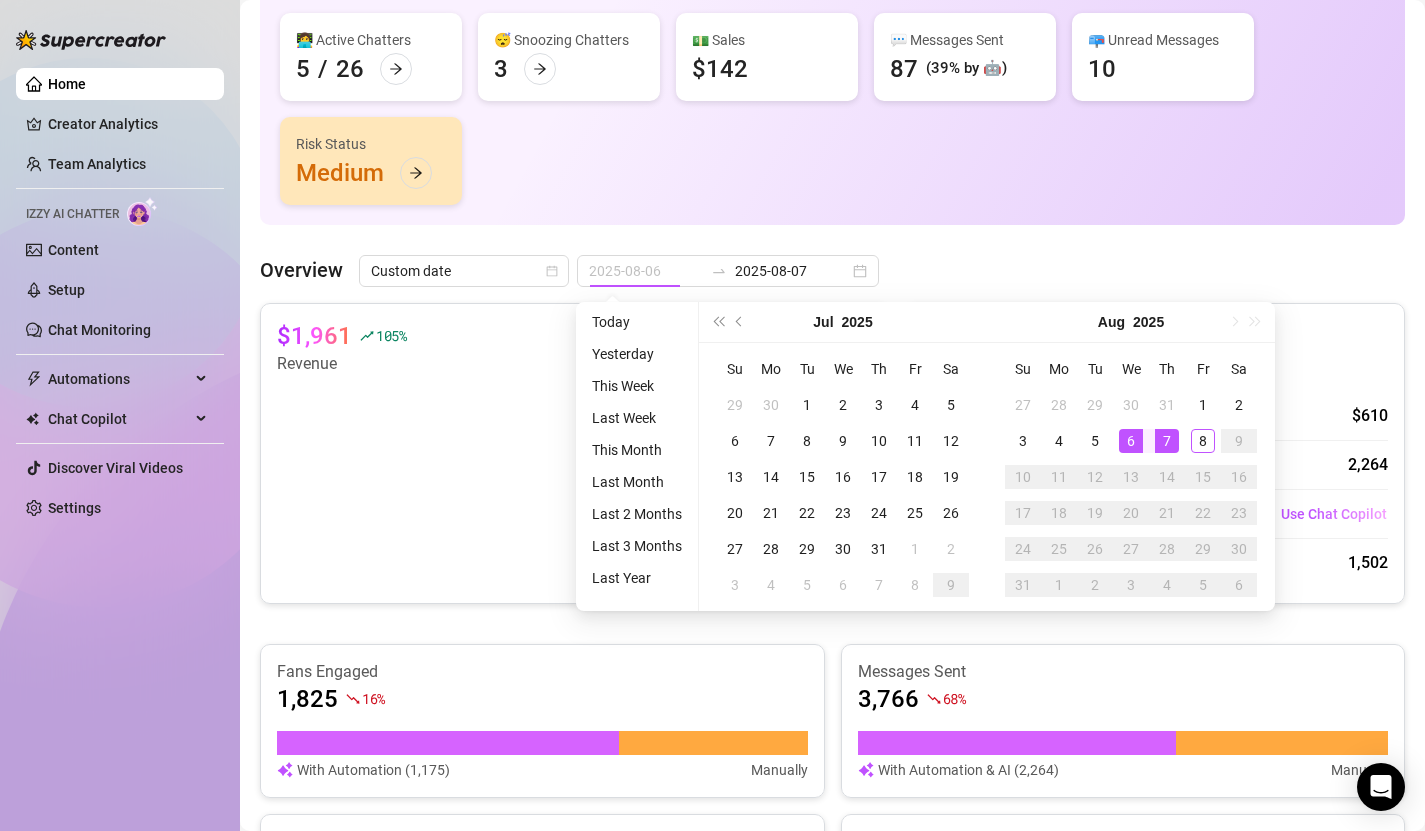 click on "6" at bounding box center (1131, 441) 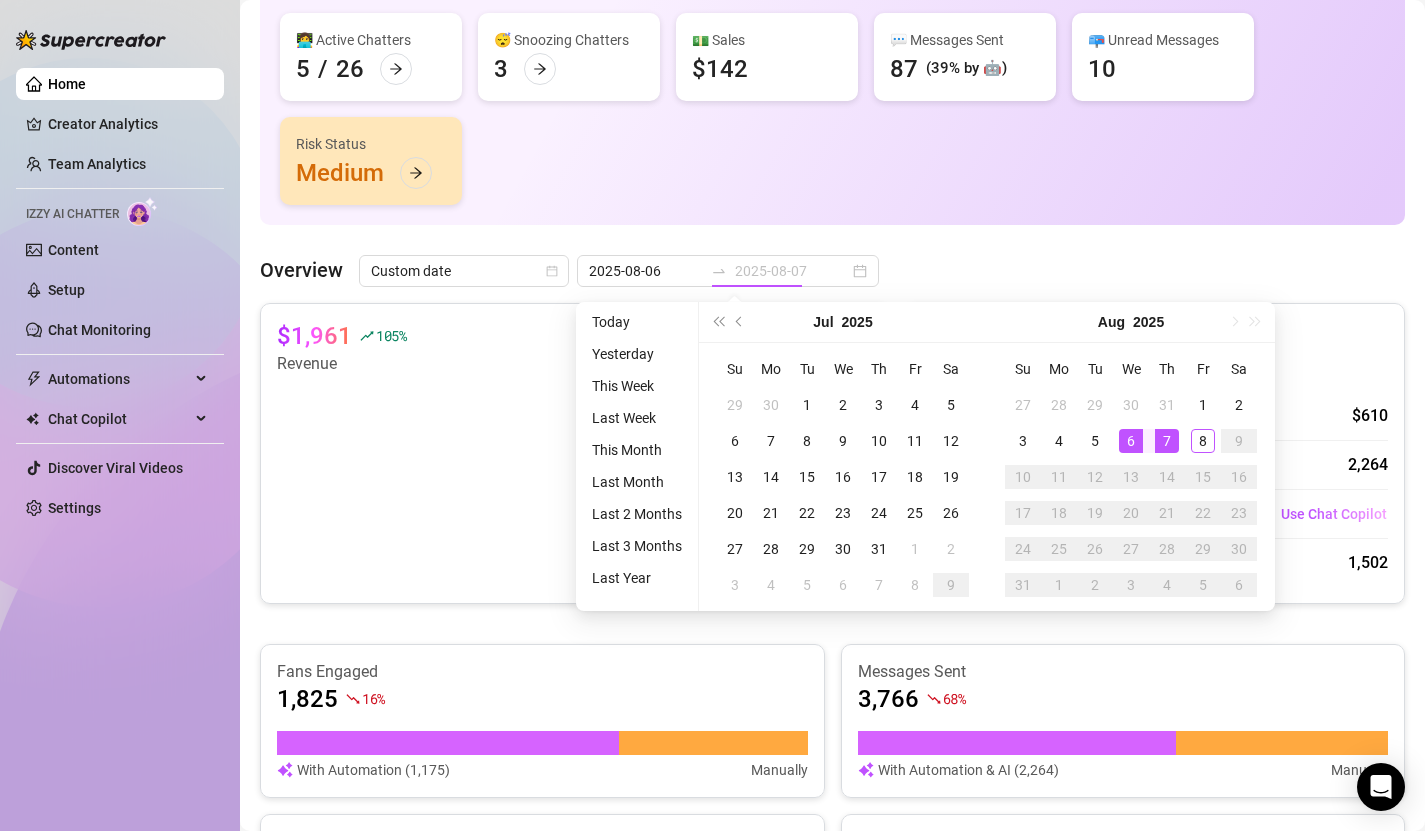 click on "6" at bounding box center [1131, 441] 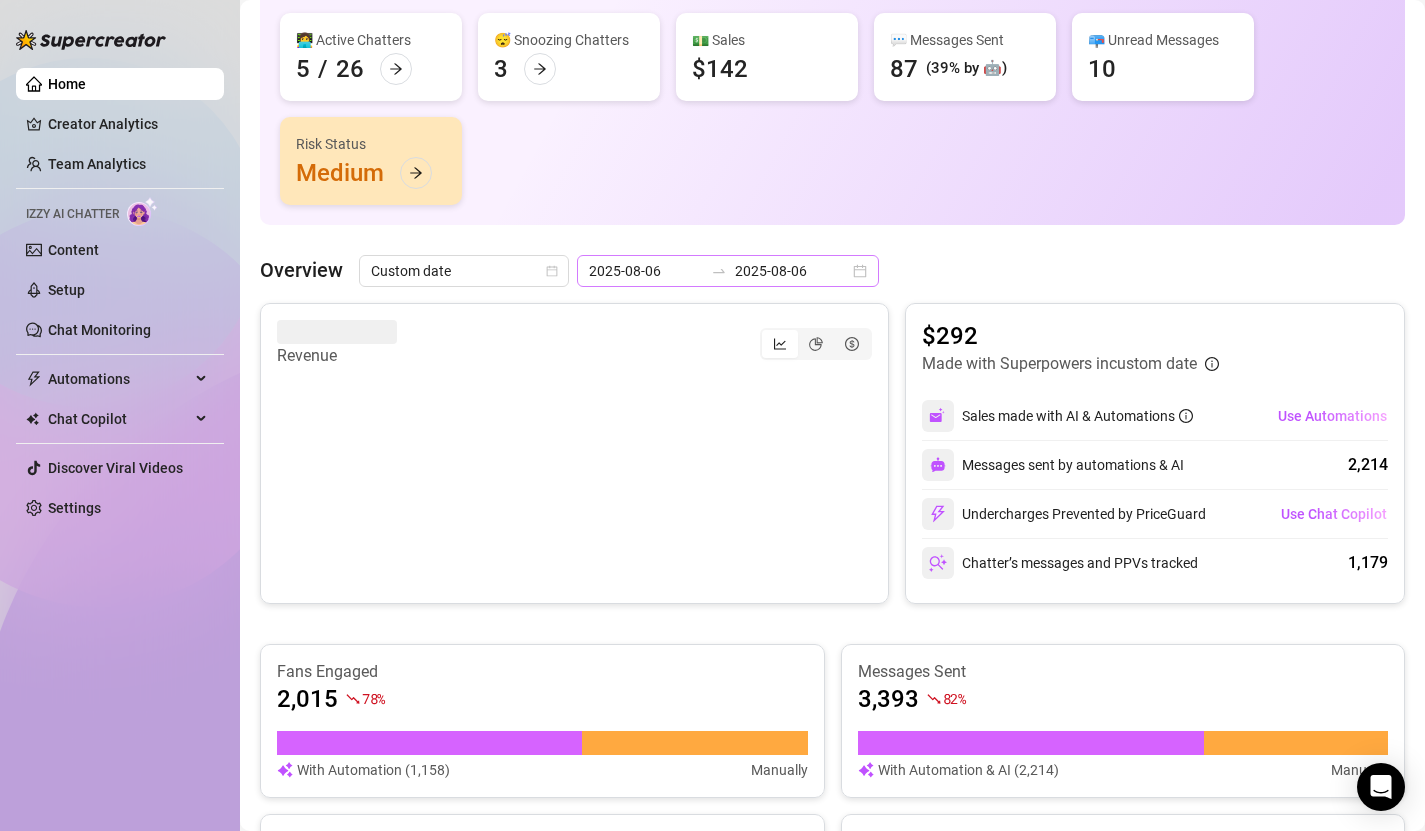 click on "[YEAR]-[MONTH]-[DAY] [YEAR]-[MONTH]-[DAY]" at bounding box center (728, 271) 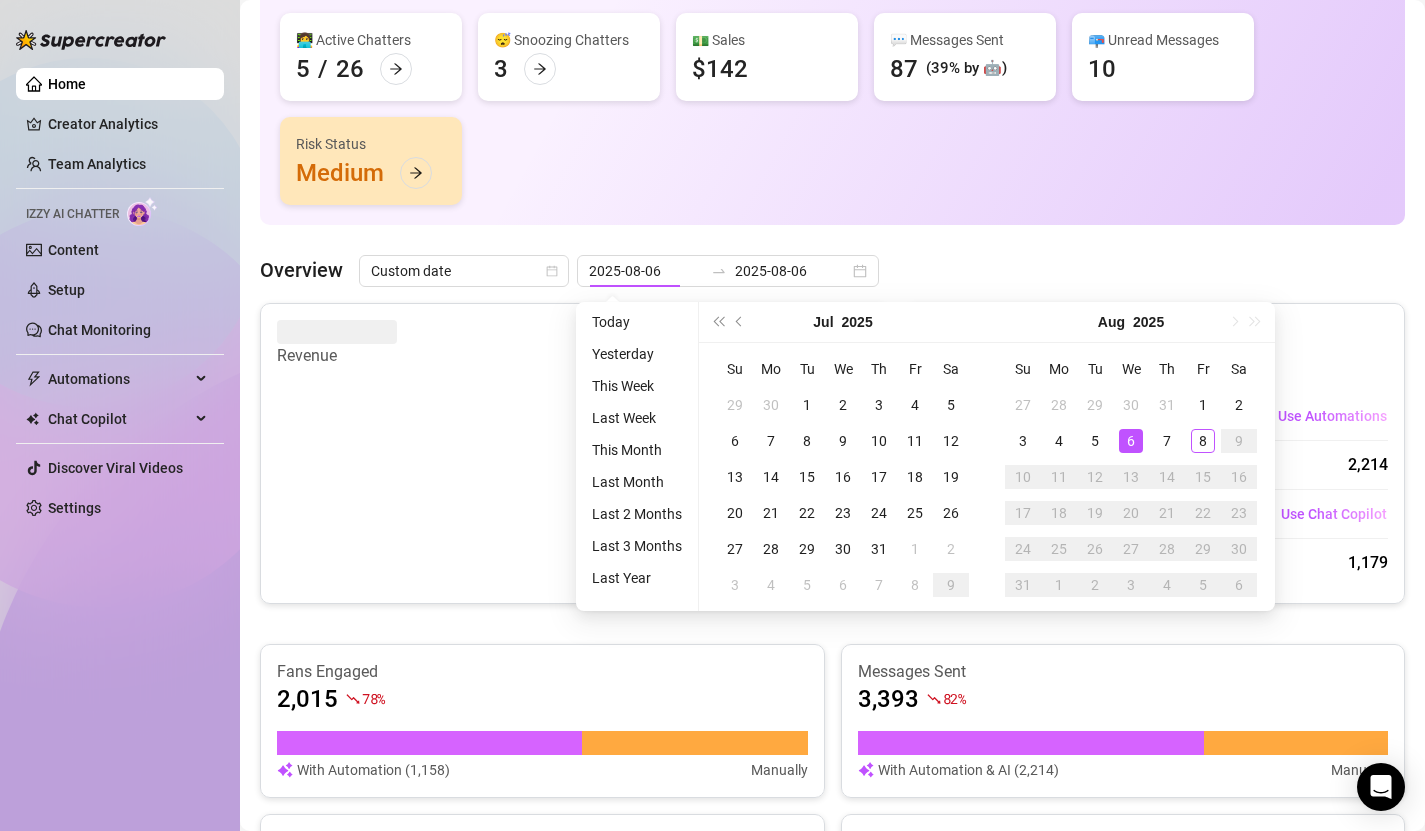 click on "👋 Hey, [NAME] [LAST] Check [NAME] [LAST]'s achievements with Supercreator $200K Agency Monthly Sales $100K Creator Monthly Sales 3K Creator Total Fans Live Metrics (Last Hour) 👩‍💻 Active Chatters 5 / 26 😴 Snoozing Chatters 3 💵 Sales $142 💬 Messages Sent 87 (39% by 🤖) 📪 Unread Messages 10 Risk Status Medium" at bounding box center [832, 15] 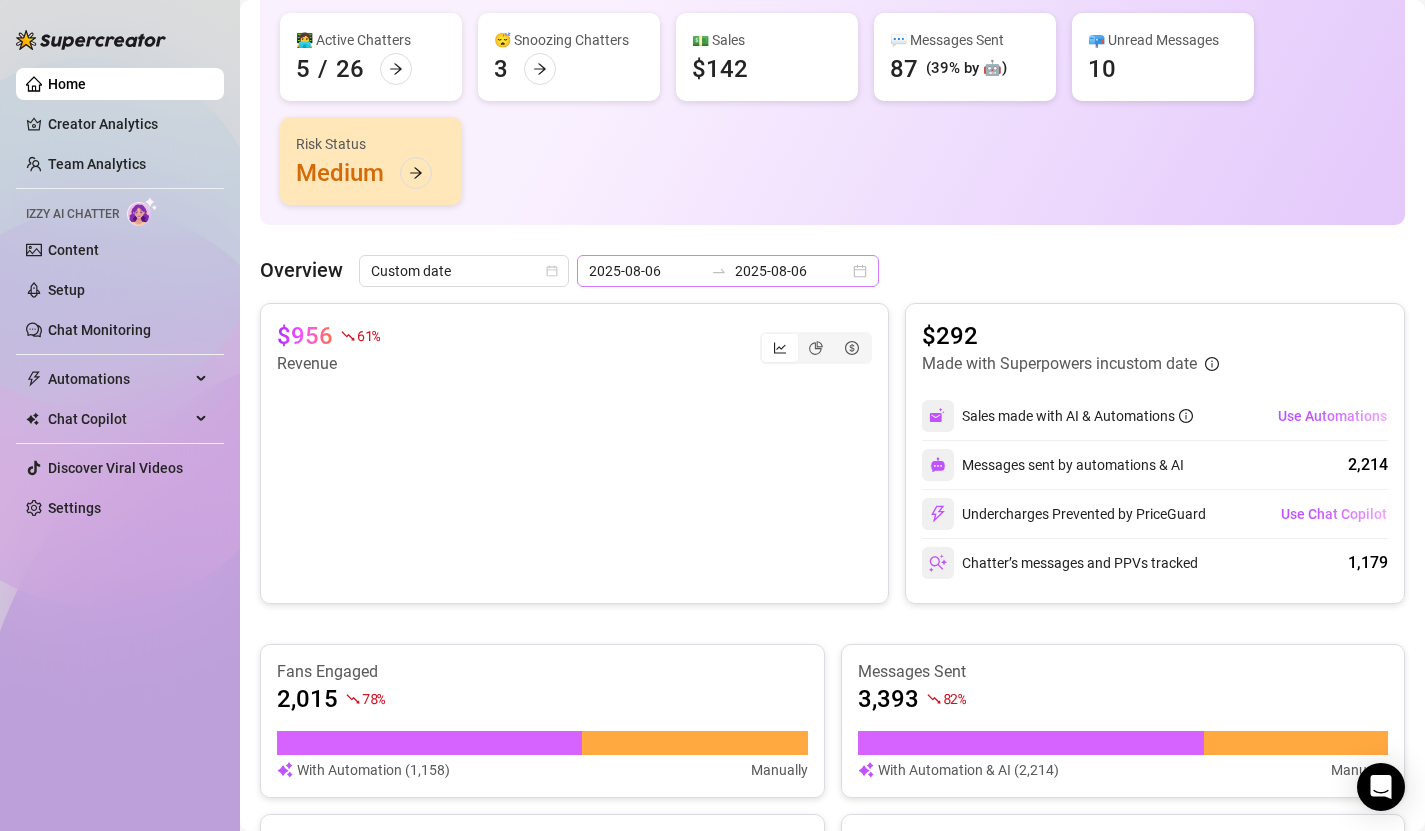 click on "[YEAR]-[MONTH]-[DAY] [YEAR]-[MONTH]-[DAY]" at bounding box center (728, 271) 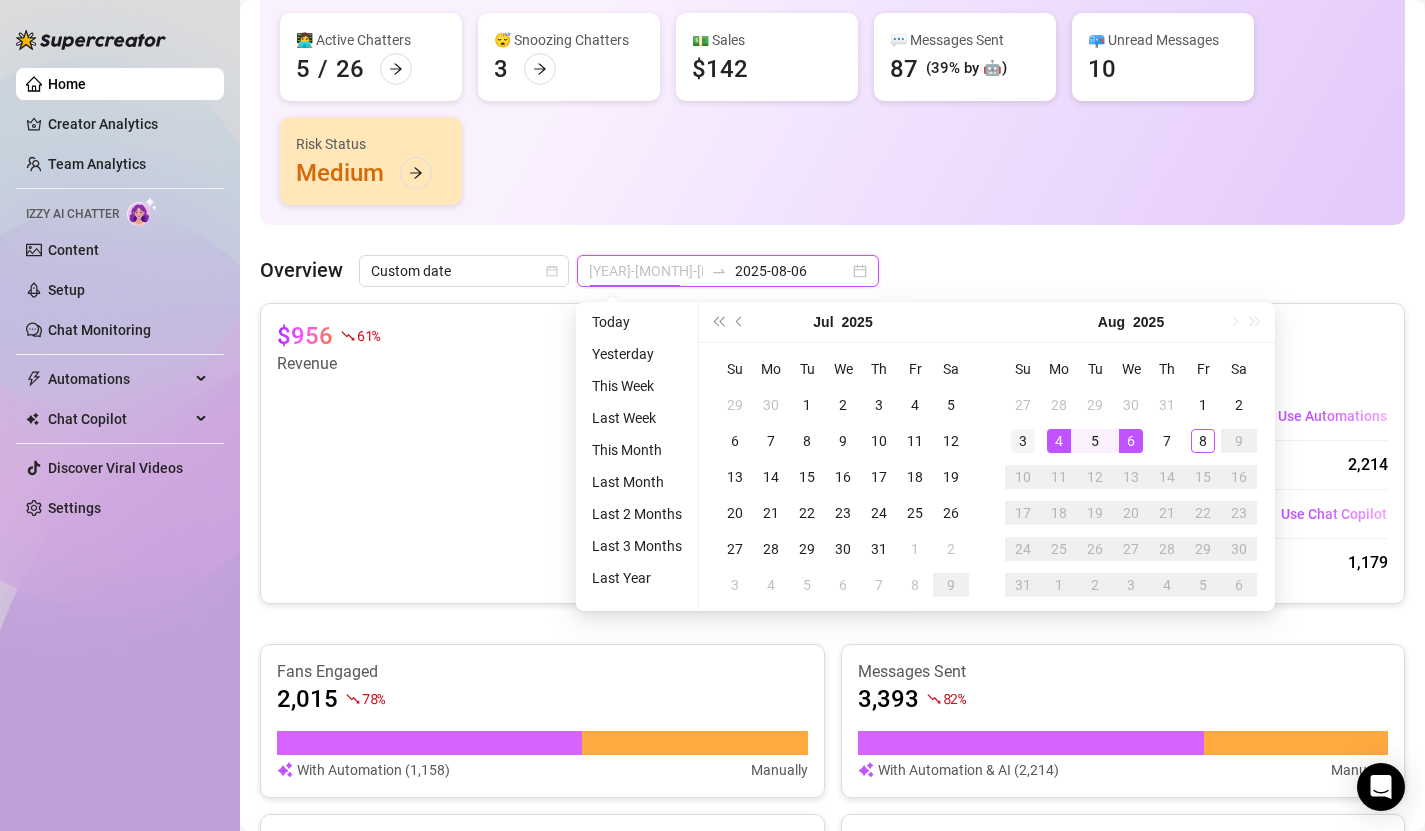 type on "[YEAR]-[MONTH]-[DAY]" 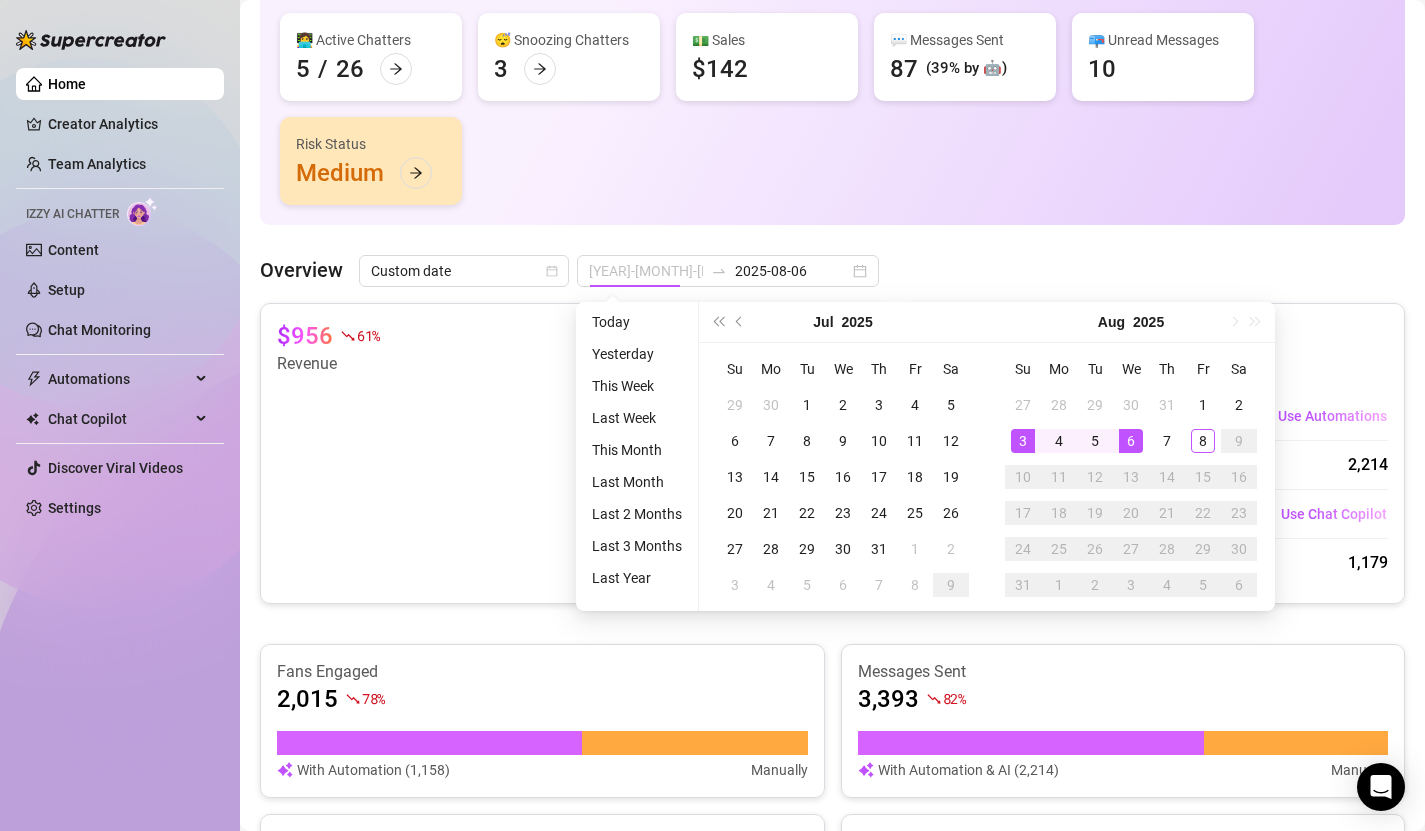 click on "3" at bounding box center [1023, 441] 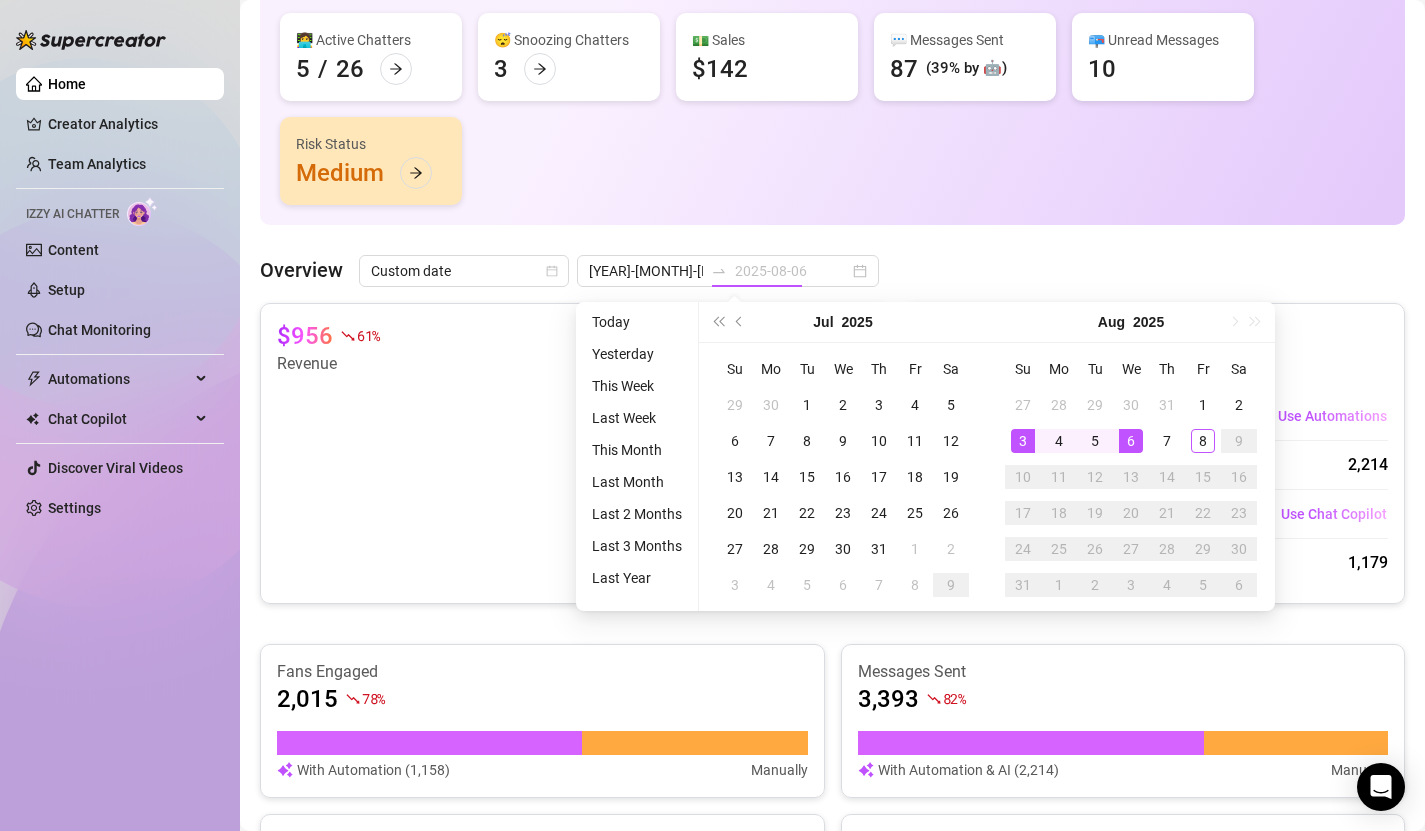 click on "3" at bounding box center (1023, 441) 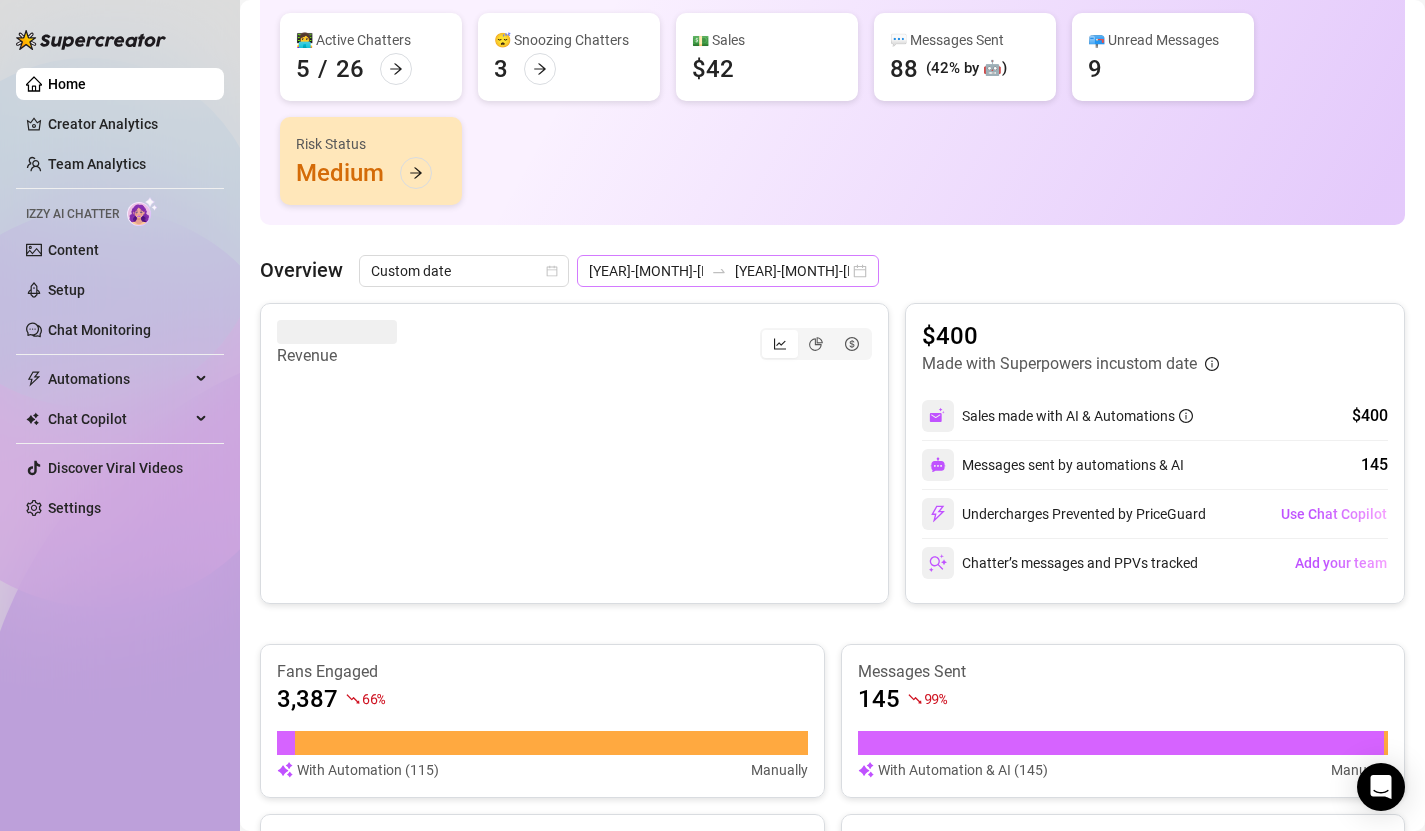 click on "2025-08-03 2025-08-03" at bounding box center [728, 271] 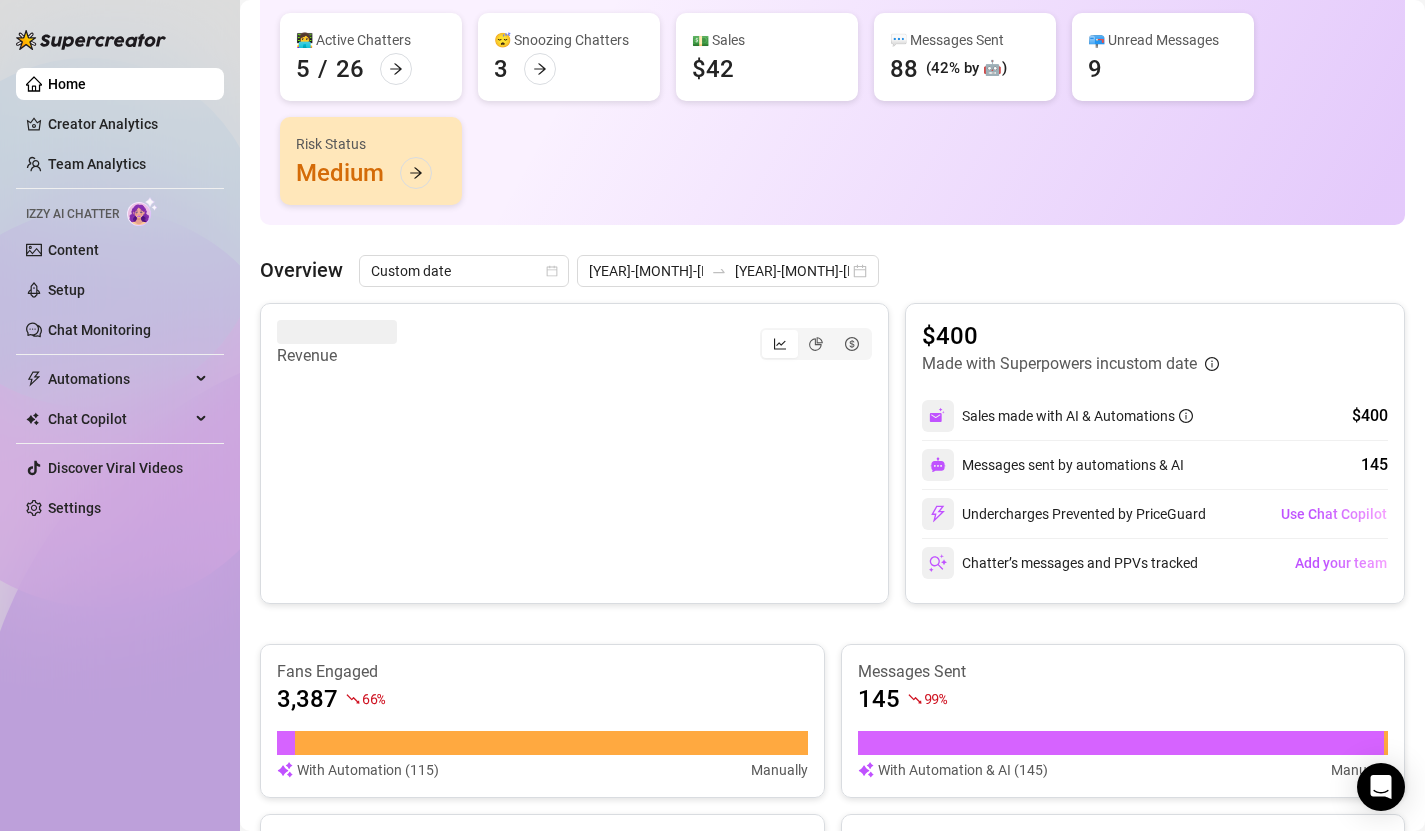 click on "👋 Hey, [NAME] [LAST] Check [NAME] [LAST]'s achievements with Supercreator $200K Agency Monthly Sales $100K Creator Monthly Sales 3K Creator Total Fans Live Metrics (Last Hour) 👩‍💻 Active Chatters 5 / 26 😴 Snoozing Chatters 3 💵 Sales $42 💬 Messages Sent 88 (42% by 🤖) 📪 Unread Messages 9 Risk Status Medium Overview Custom date [YEAR]-[MONTH]-[DAY] [YEAR]-[MONTH]-[DAY] Revenue $400 Made with Superpowers in custom date Sales made with AI & Automations $400 Messages sent by automations & AI 145 Undercharges Prevented by PriceGuard Use Chat Copilot Chatter’s messages and PPVs tracked Add your team Fans Engaged 3,387 66 % With Automation (115) Manually Messages Sent 145 99 % With Automation & AI (145) Manually Team Leaderboard AI Chatter 26 $0 z [NAME] 0 $0 [NAME] 0 $0 [NAME] 0 $0 [NAME] 0 $0 1 2 3 4 5 6 Creator Leaderboard 1 2 3 4 5 Important Events All Risks ( 31 ) Type Alert Account Time Actions Dismiss All Medium No messages sent on i_want_candy in the past 24 hours i_want_candy 10 hours ago 1 2" at bounding box center [832, 956] 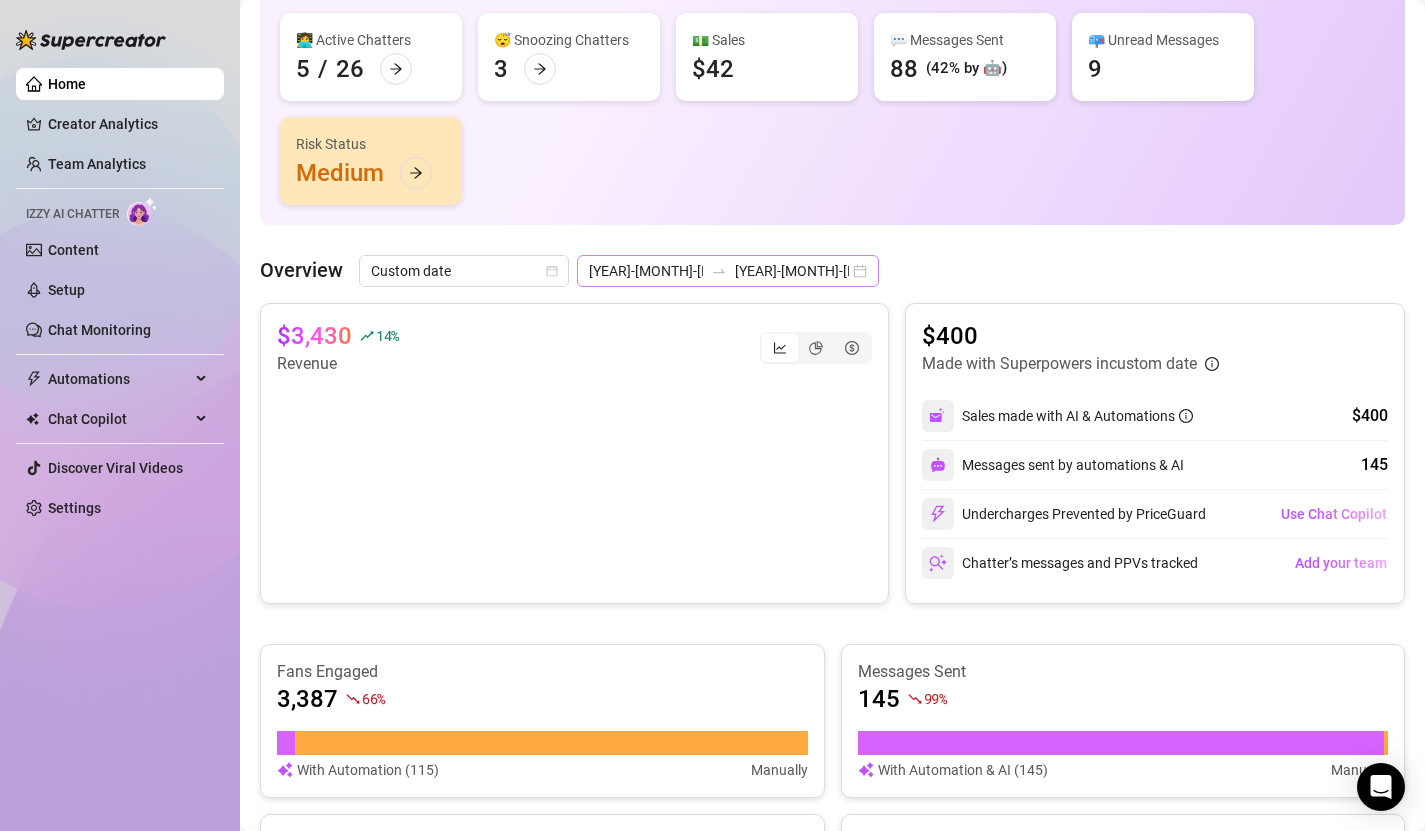 click on "2025-08-03 2025-08-03" at bounding box center [728, 271] 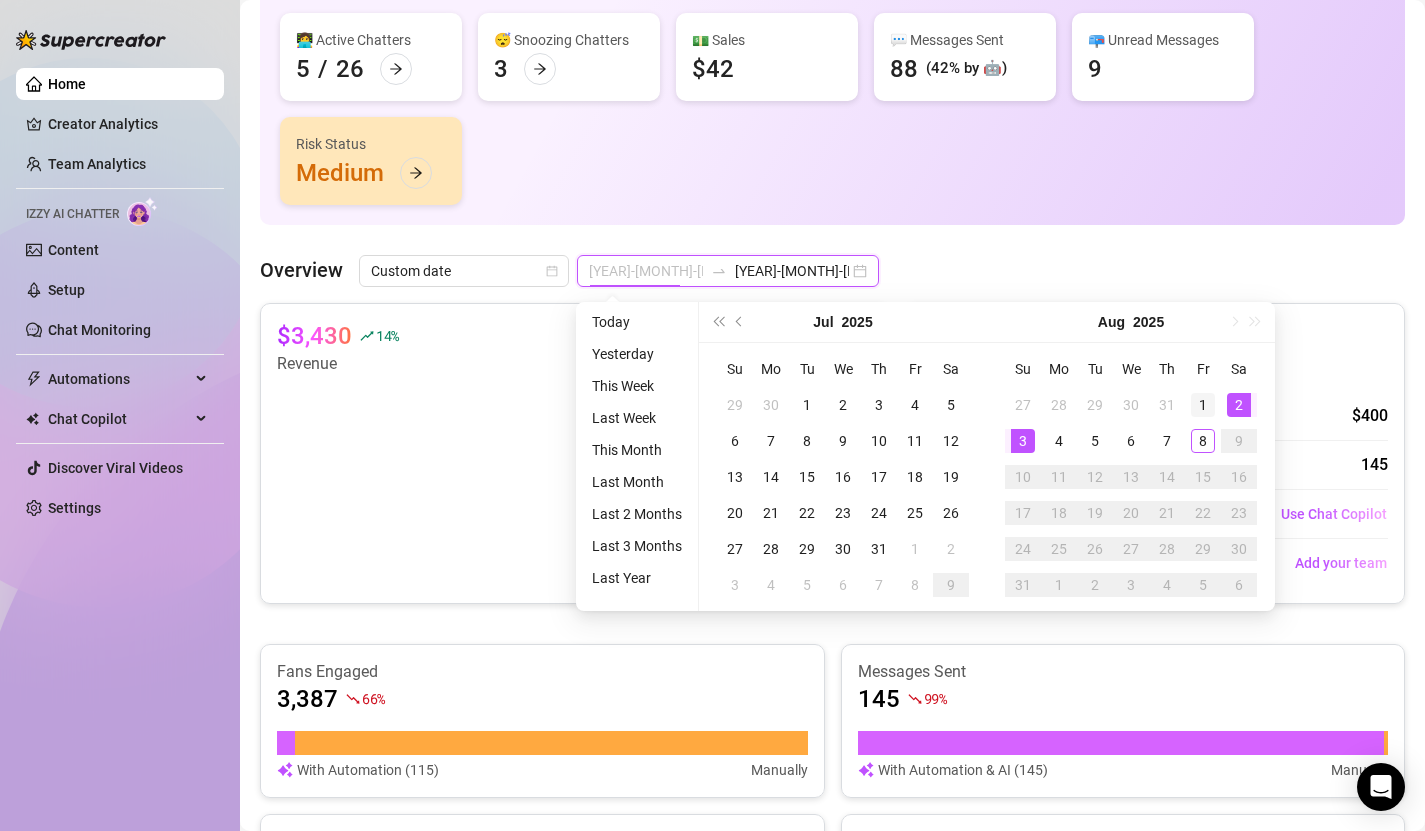 type on "[YEAR]-[MONTH]-[DAY]" 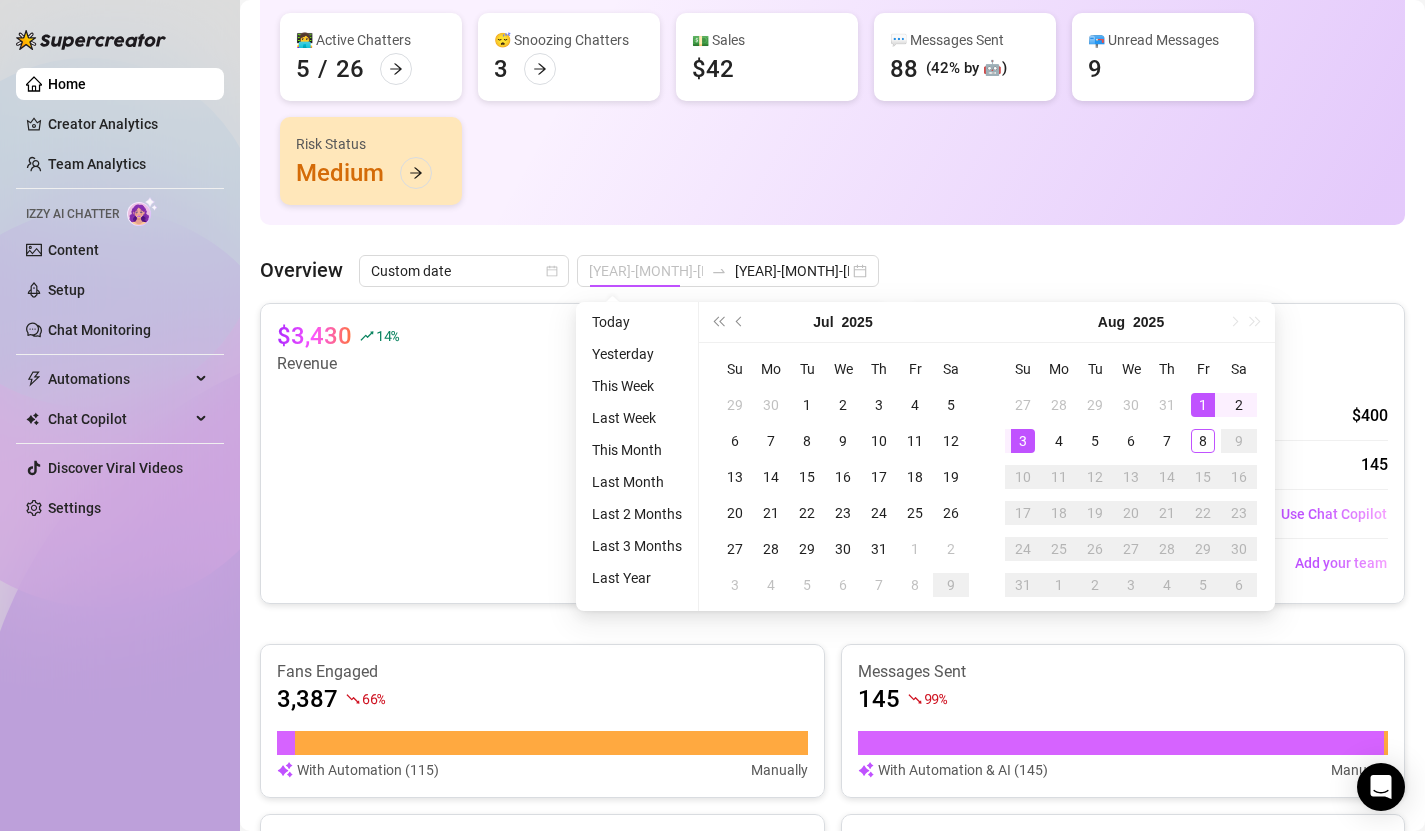 click on "1" at bounding box center (1203, 405) 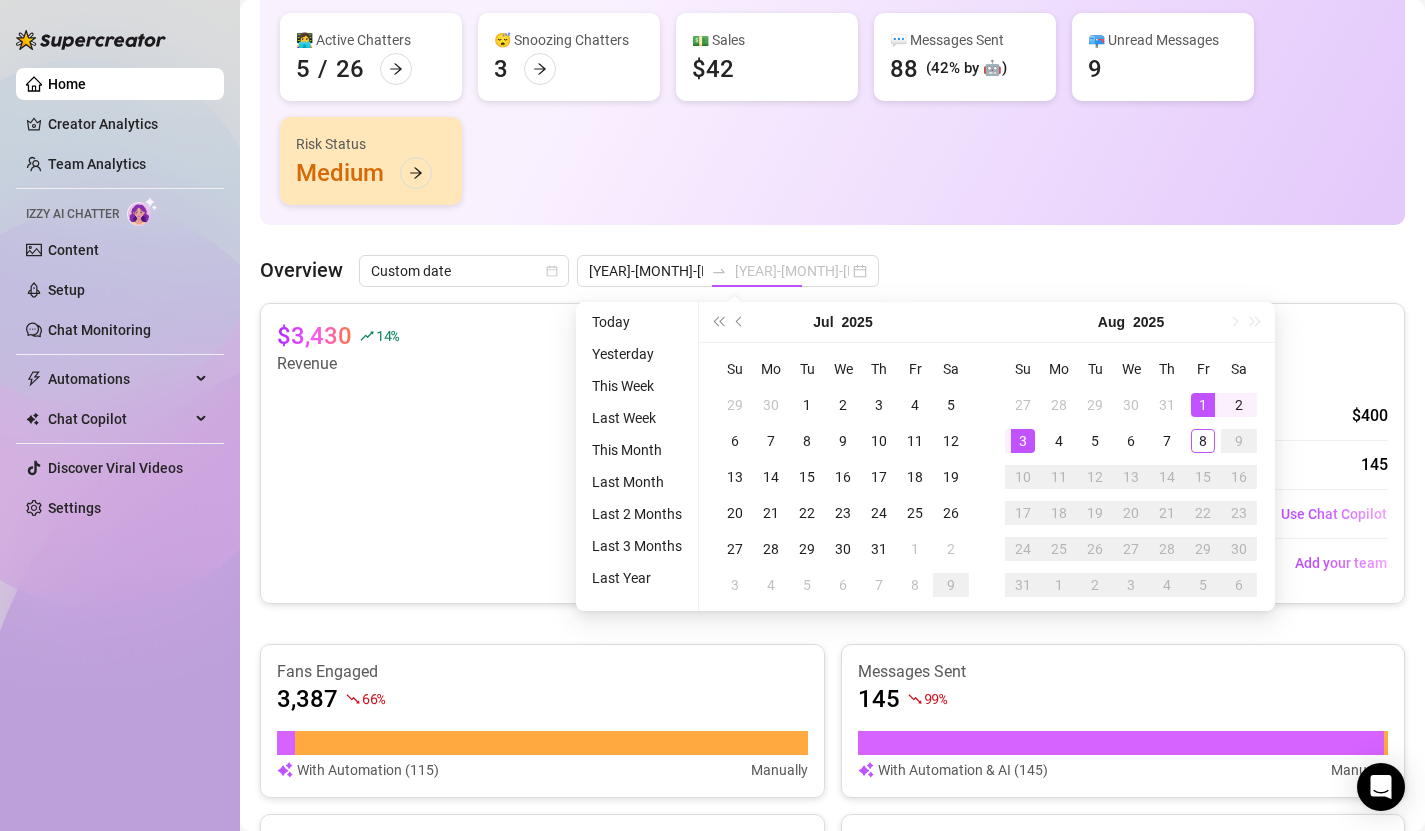 click on "1" at bounding box center [1203, 405] 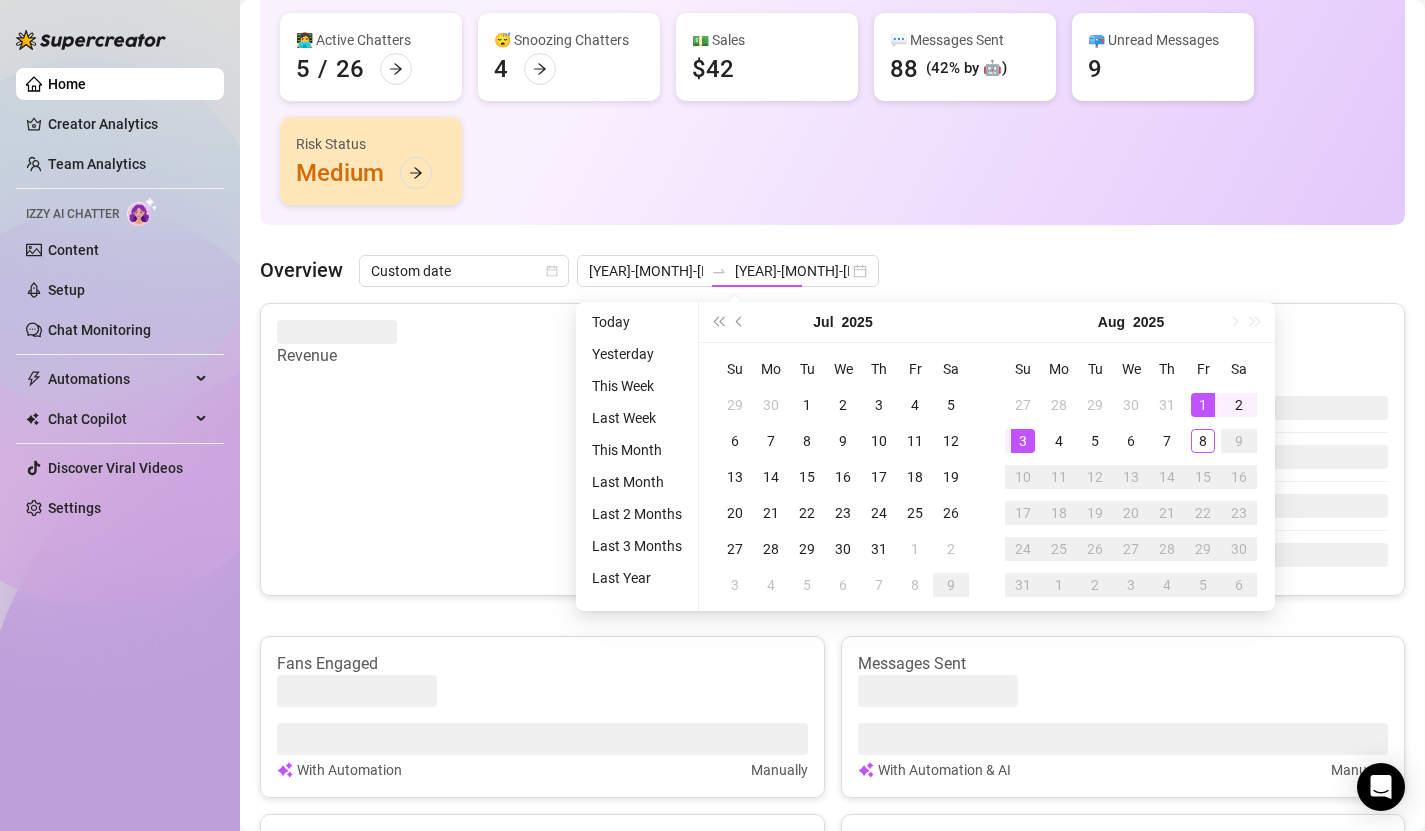 type on "[YEAR]-[MONTH]-[DAY]" 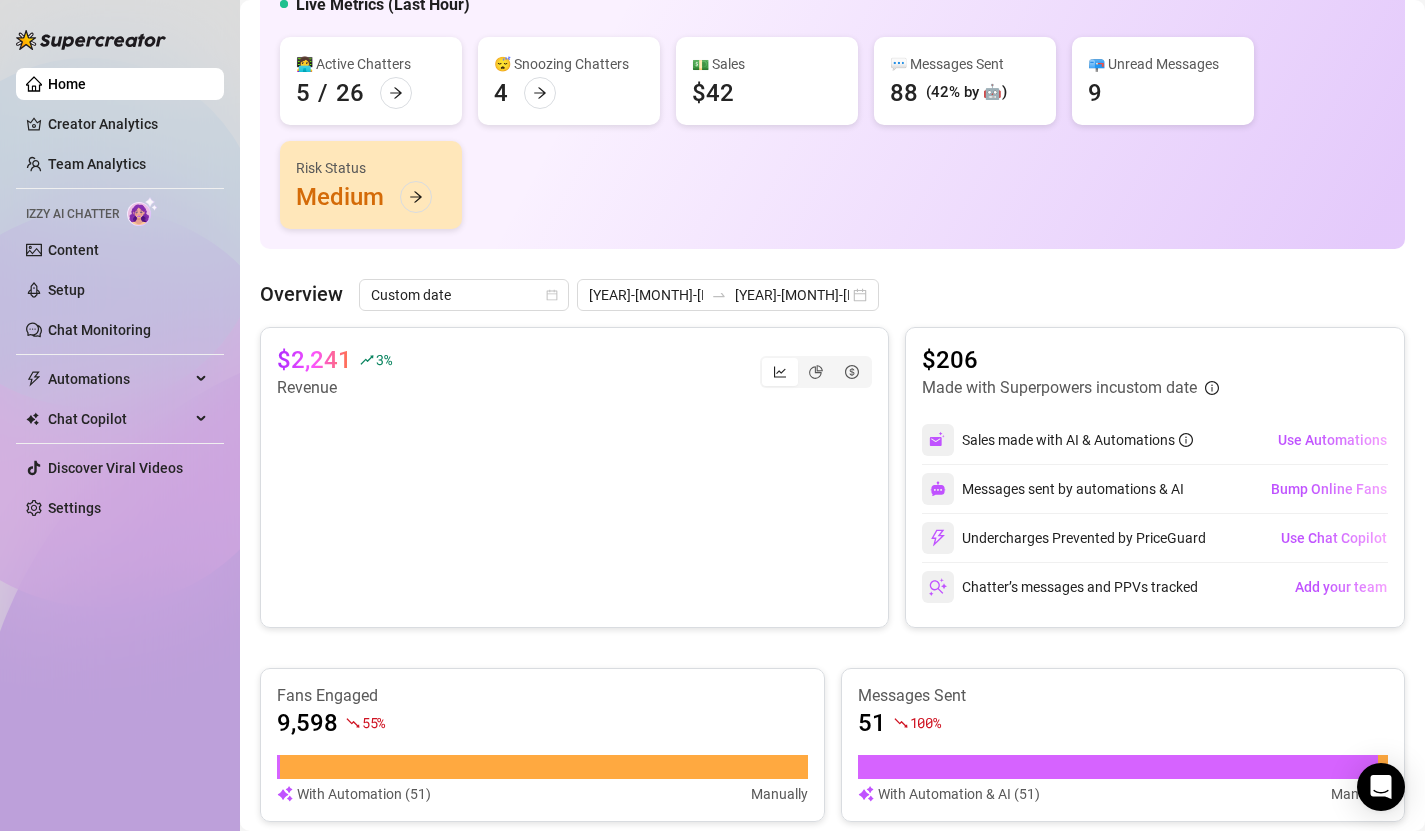 scroll, scrollTop: 178, scrollLeft: 0, axis: vertical 